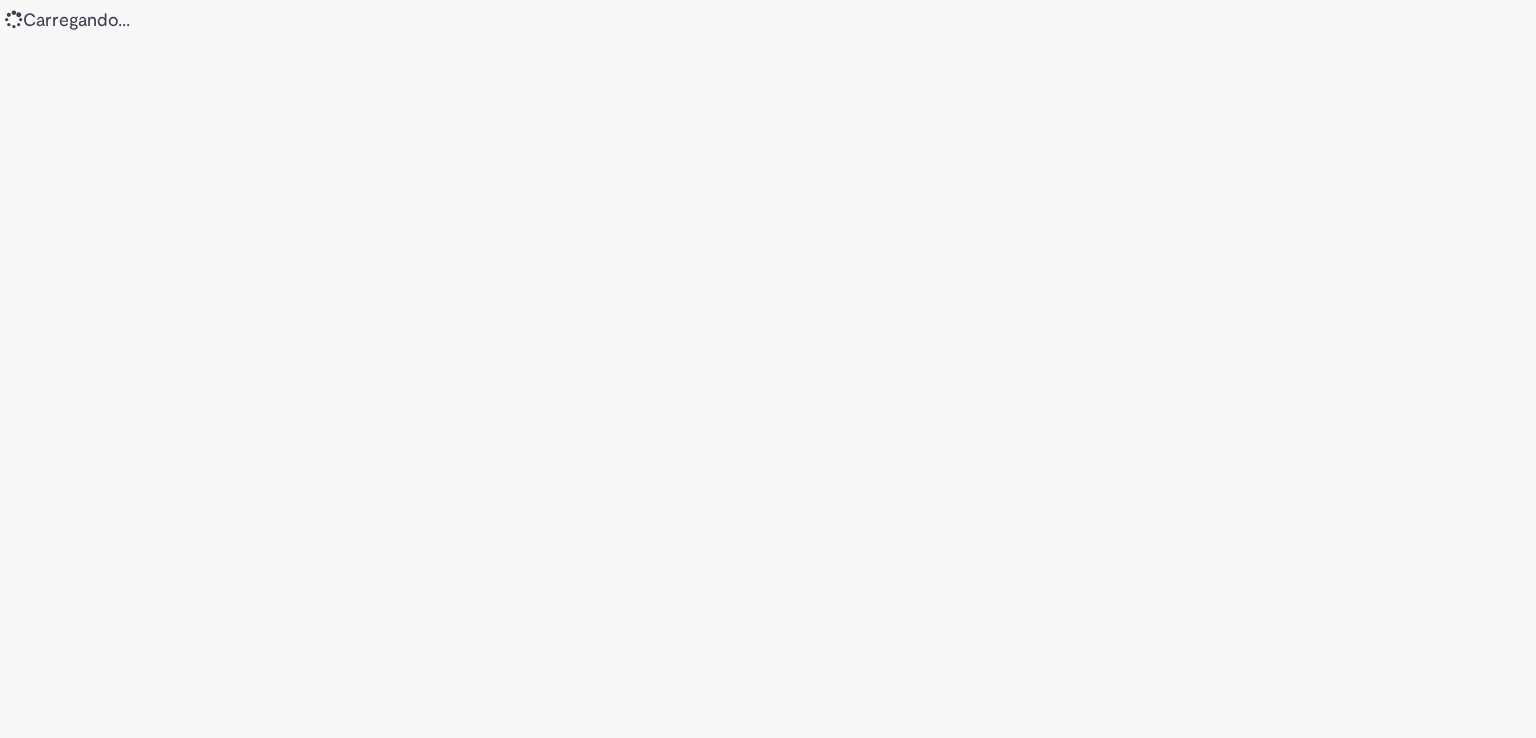 scroll, scrollTop: 0, scrollLeft: 0, axis: both 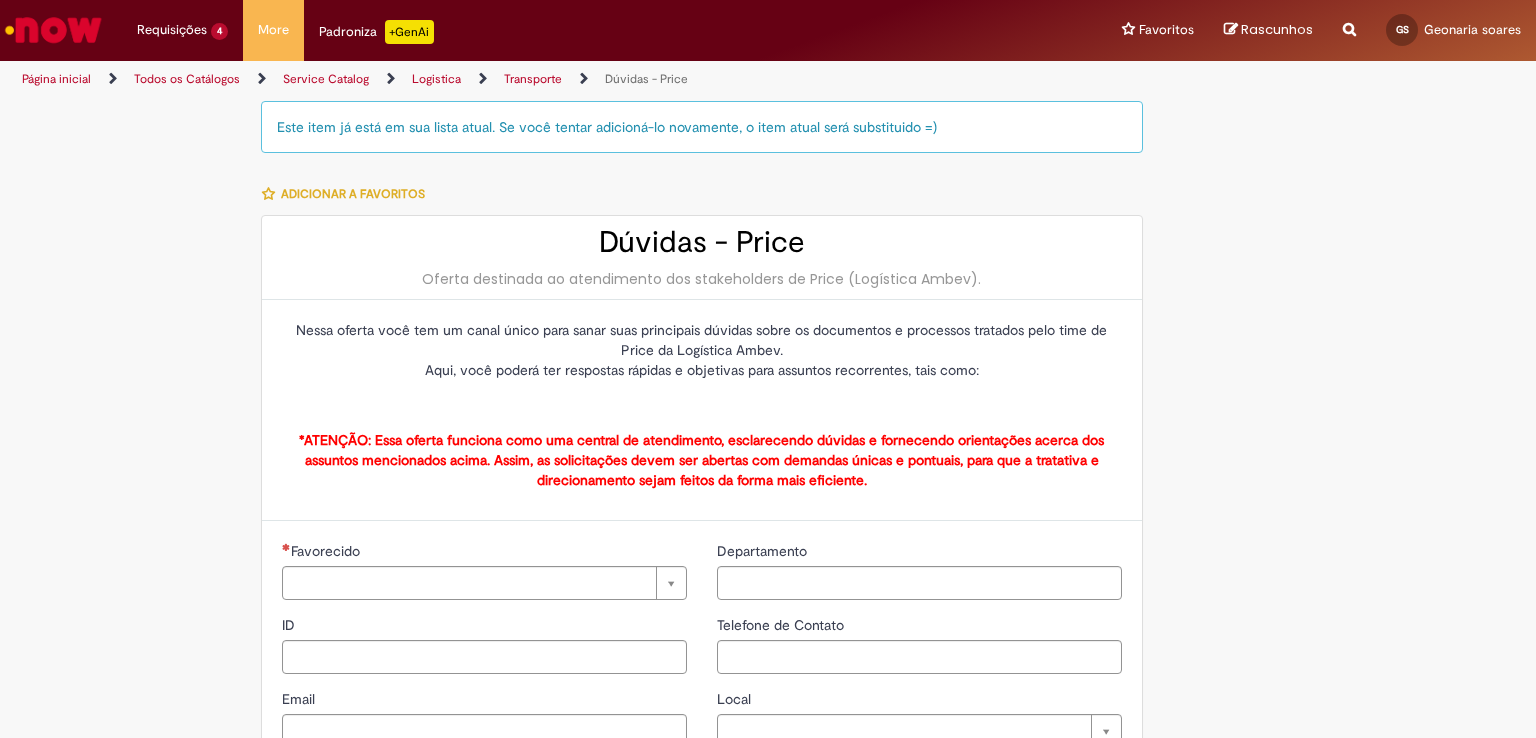 type on "**********" 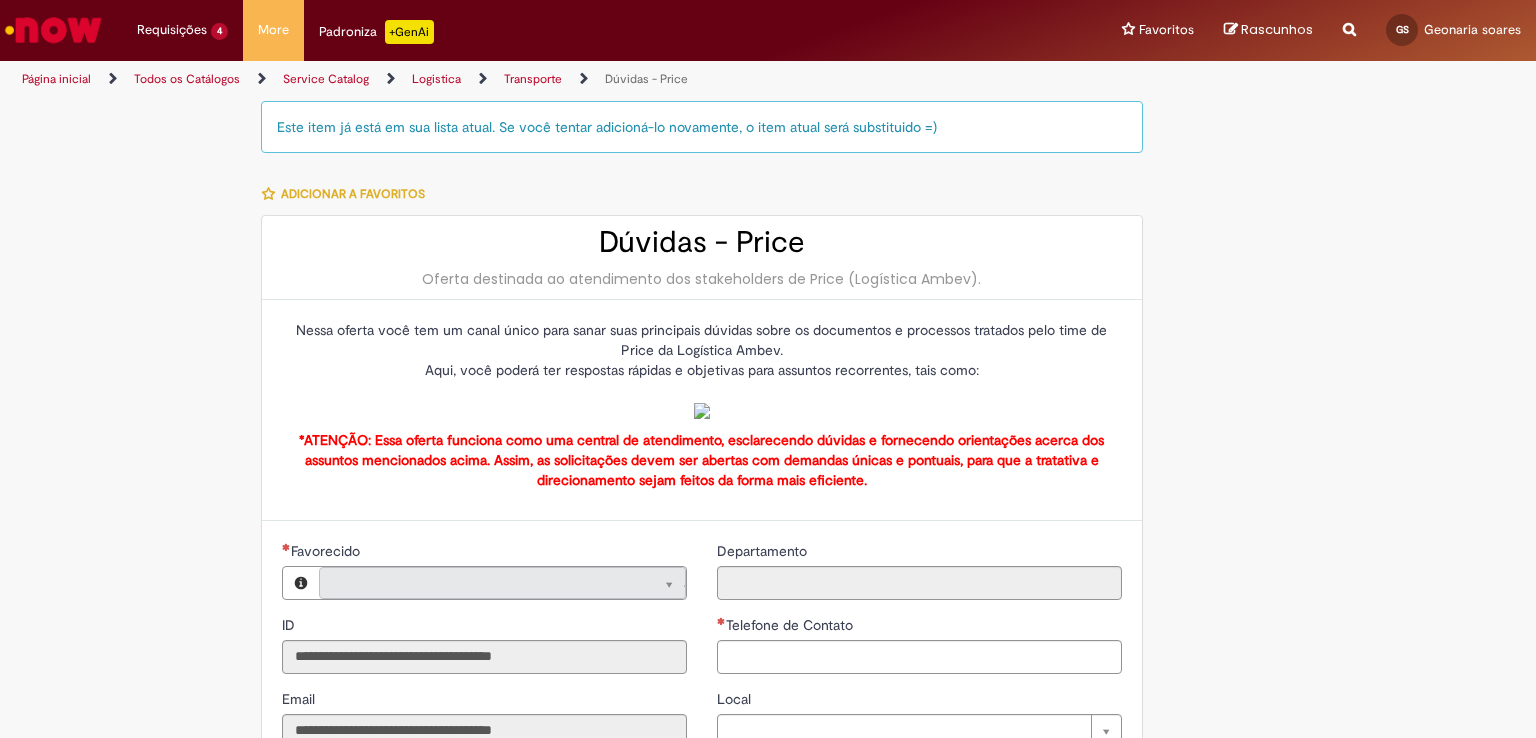 type on "**********" 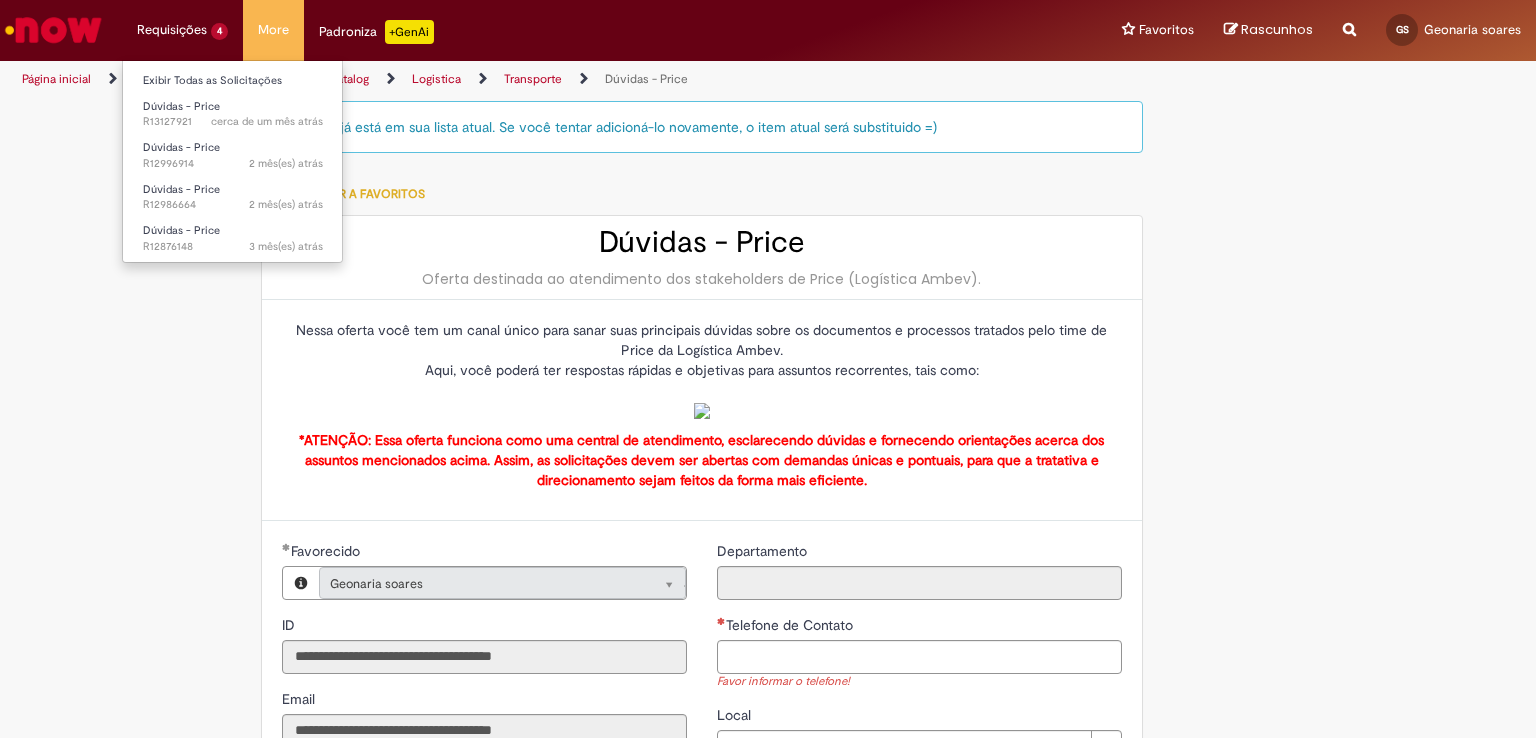 click on "Requisições   4
Exibir Todas as Solicitações
Dúvidas - Price
cerca de um mês atrás cerca de um mês atrás  R13127921
Dúvidas - Price
2 mês(es) atrás 2 meses atrás  R12996914
Dúvidas - Price
2 mês(es) atrás 2 meses atrás  R12986664
Dúvidas - Price
3 mês(es) atrás 3 meses atrás  R12876148" at bounding box center (182, 30) 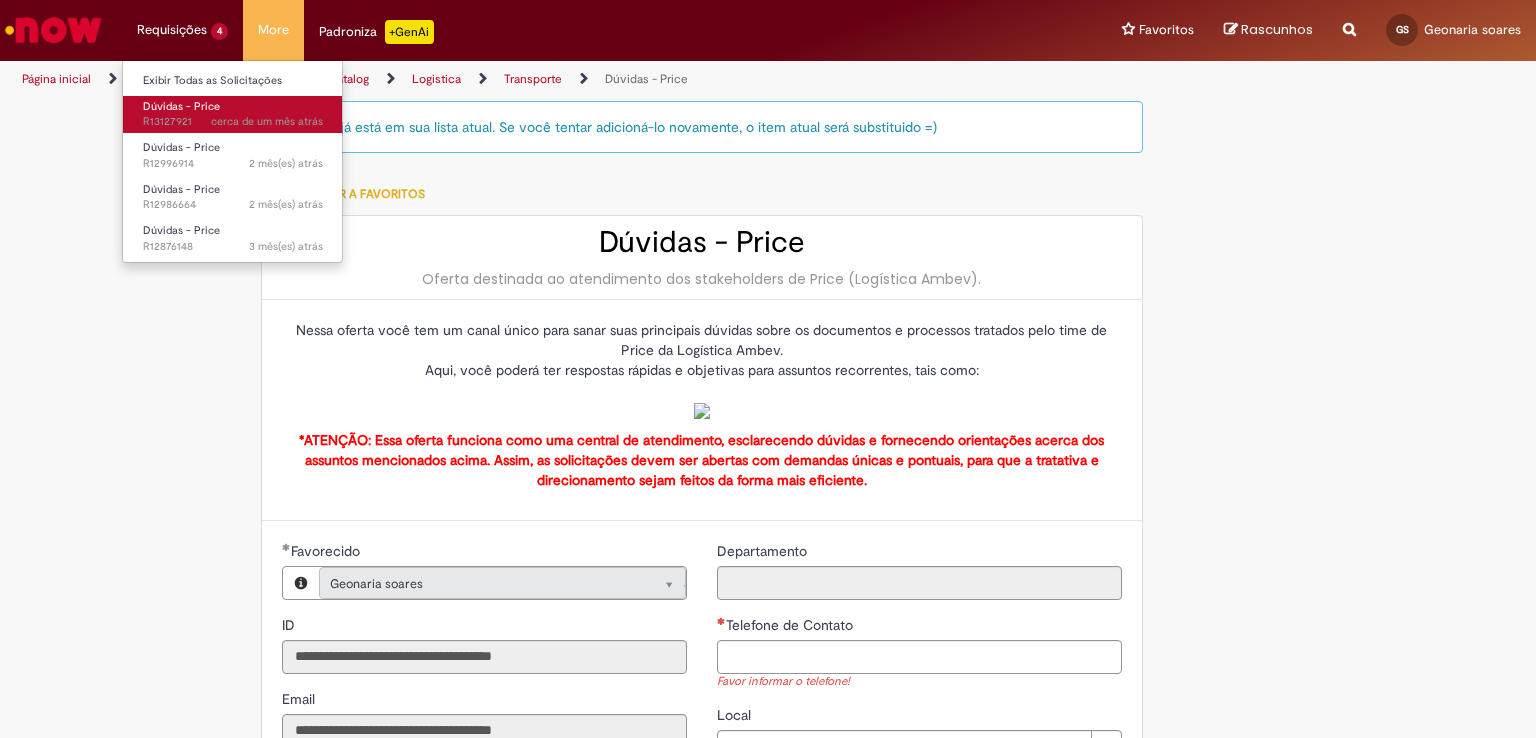 click on "Dúvidas - Price" at bounding box center [181, 106] 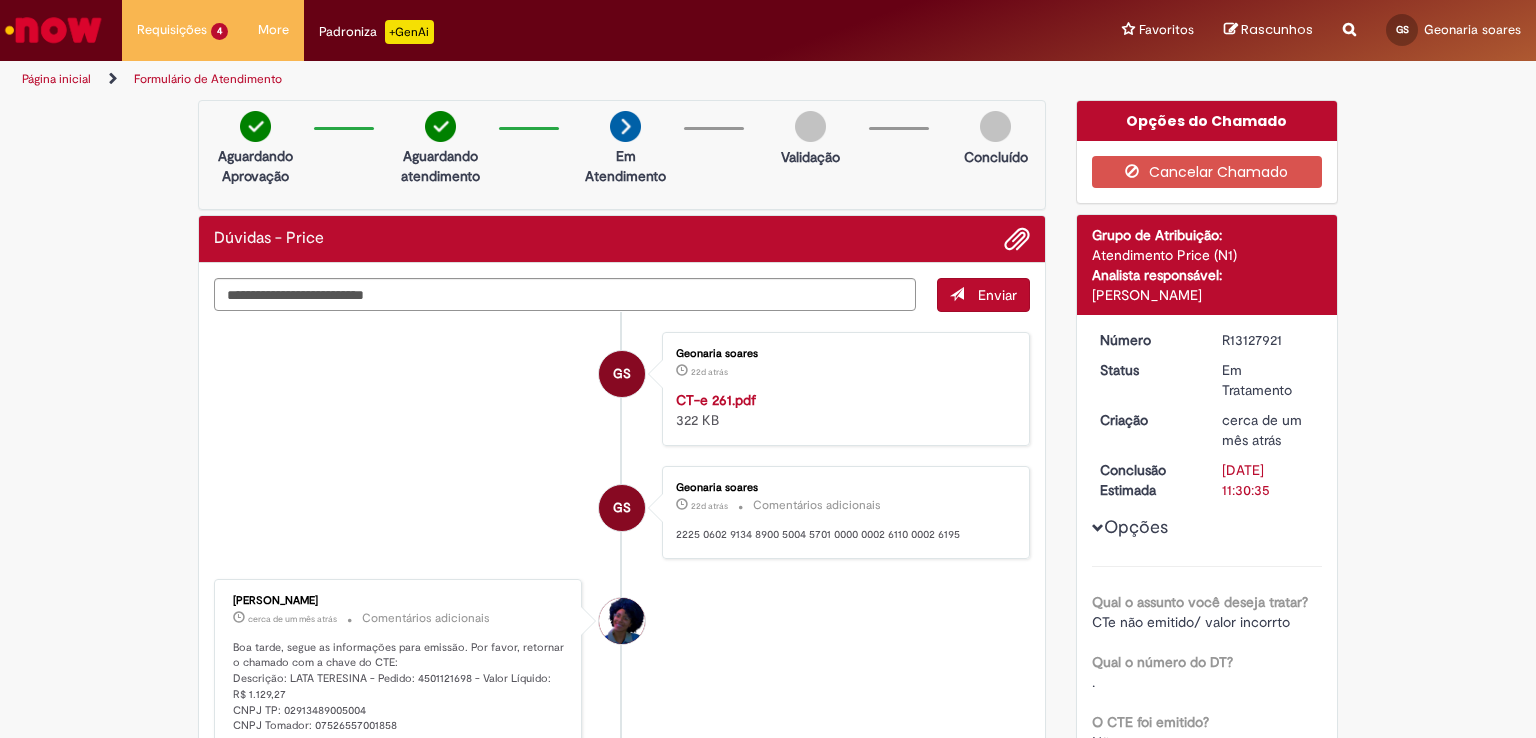 click at bounding box center [53, 30] 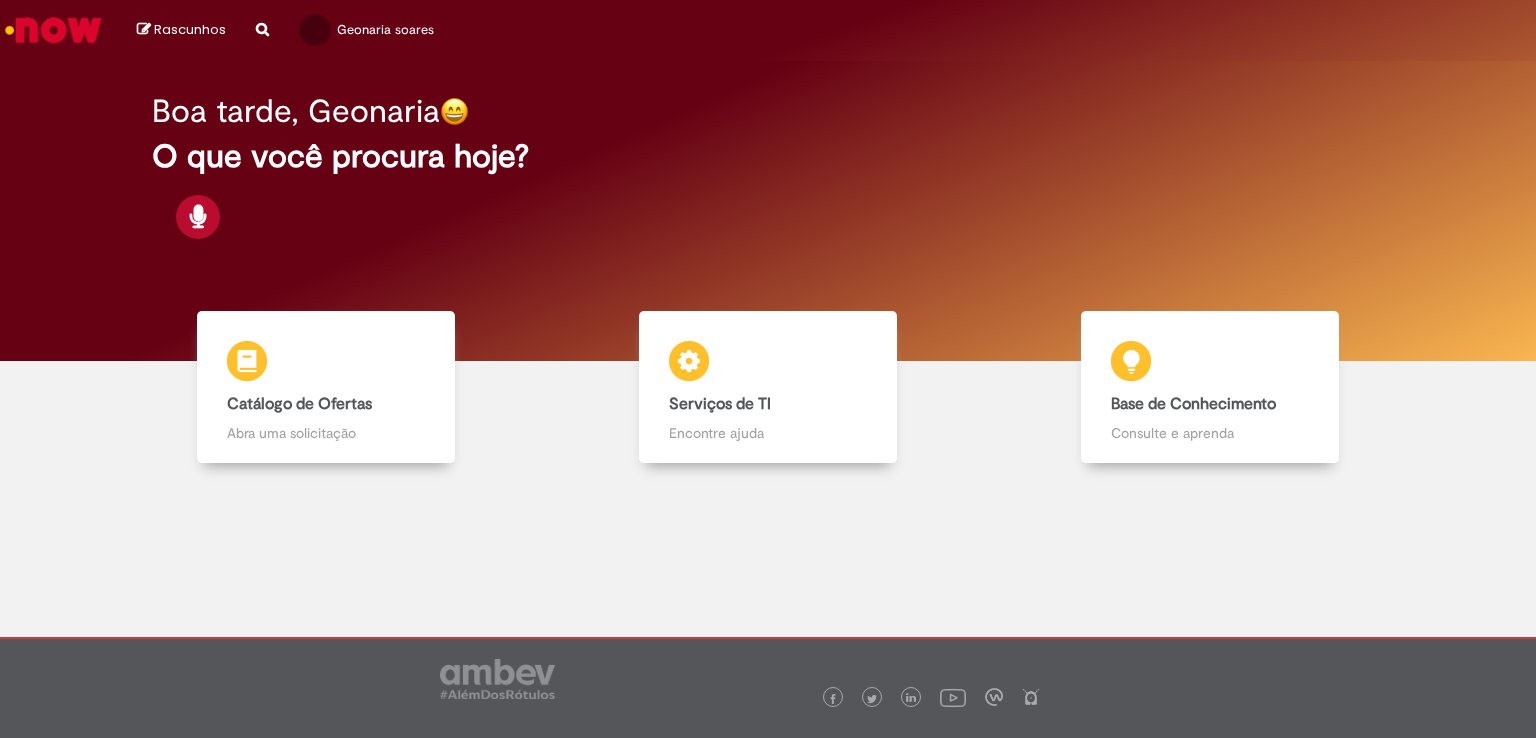 scroll, scrollTop: 0, scrollLeft: 0, axis: both 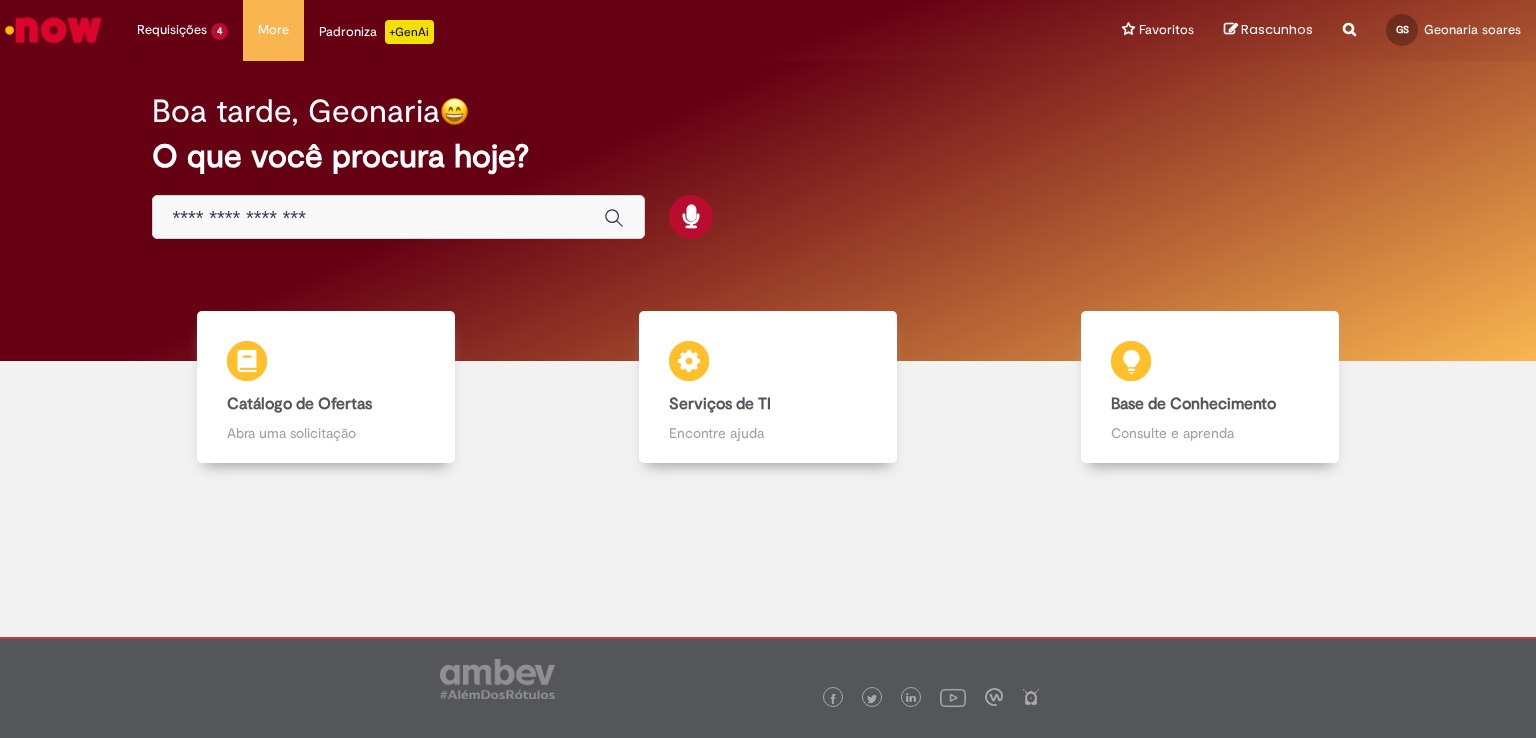 click at bounding box center [398, 217] 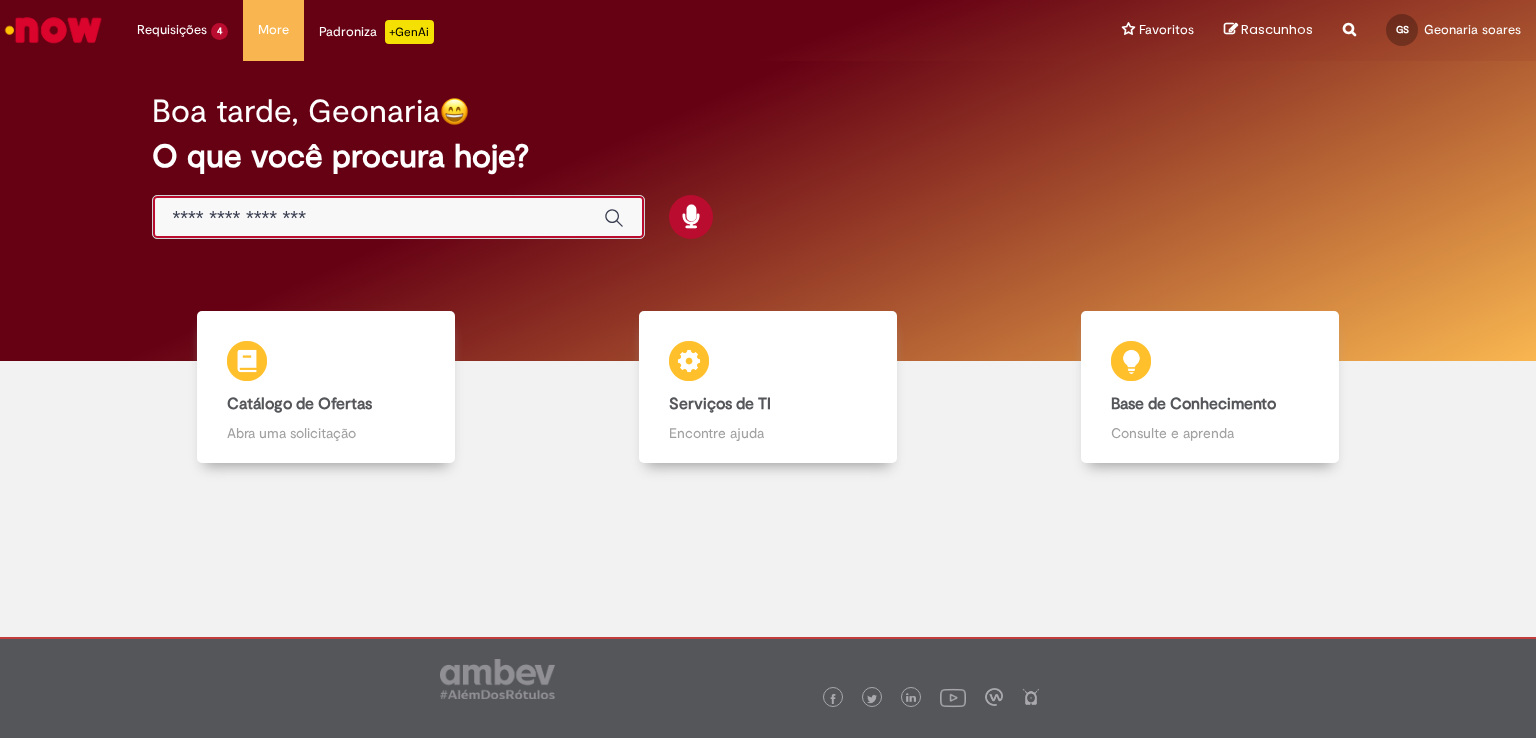 click at bounding box center (378, 218) 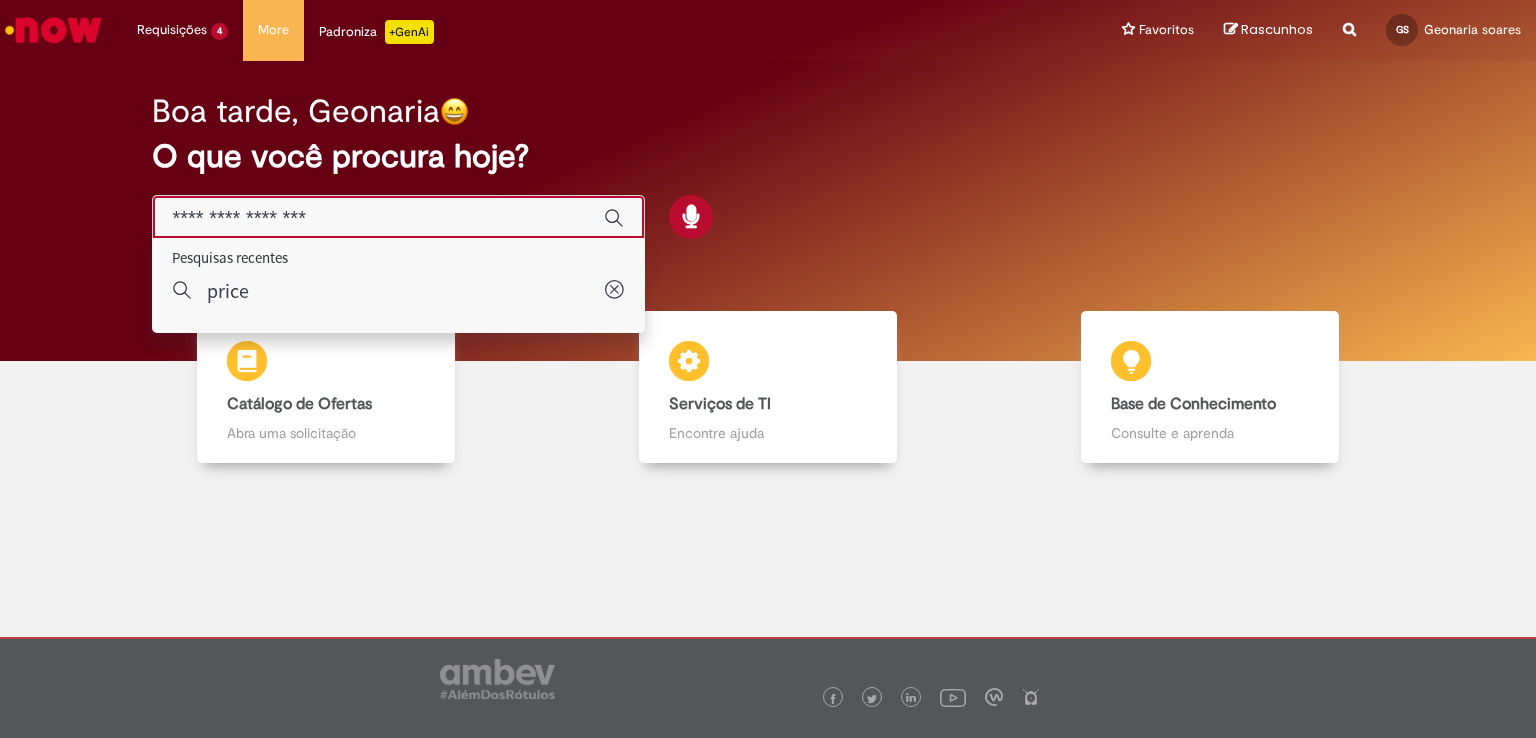 type on "*" 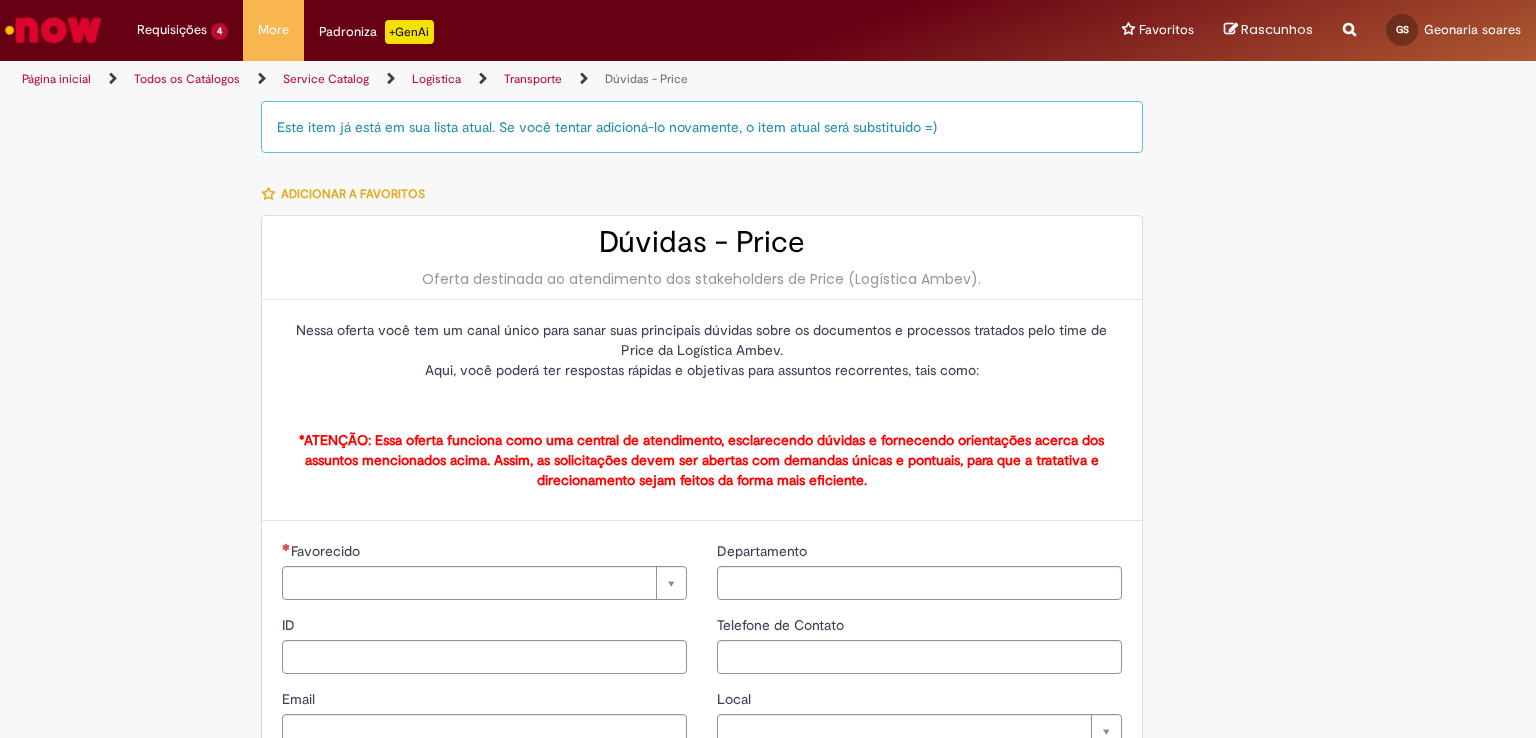 type on "**********" 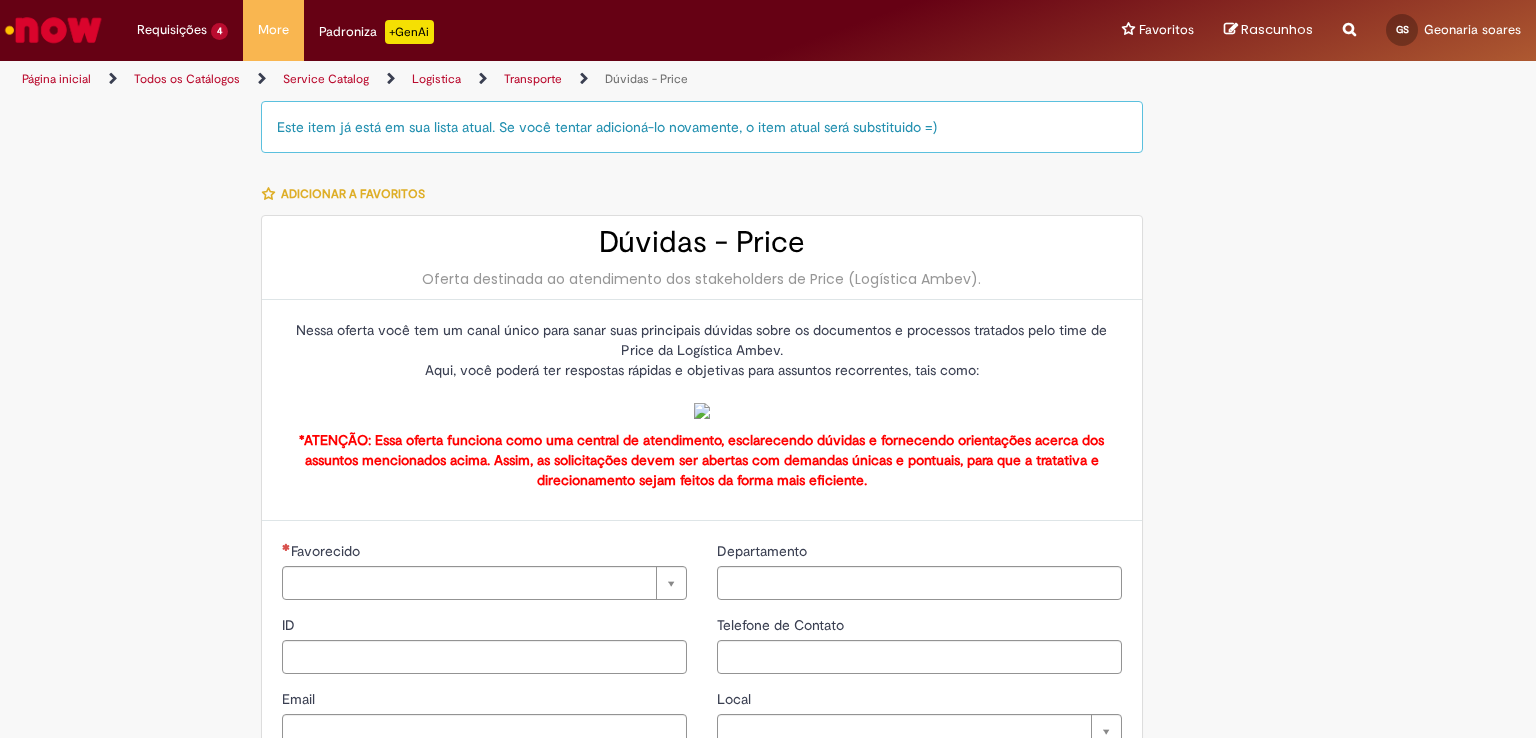type on "**********" 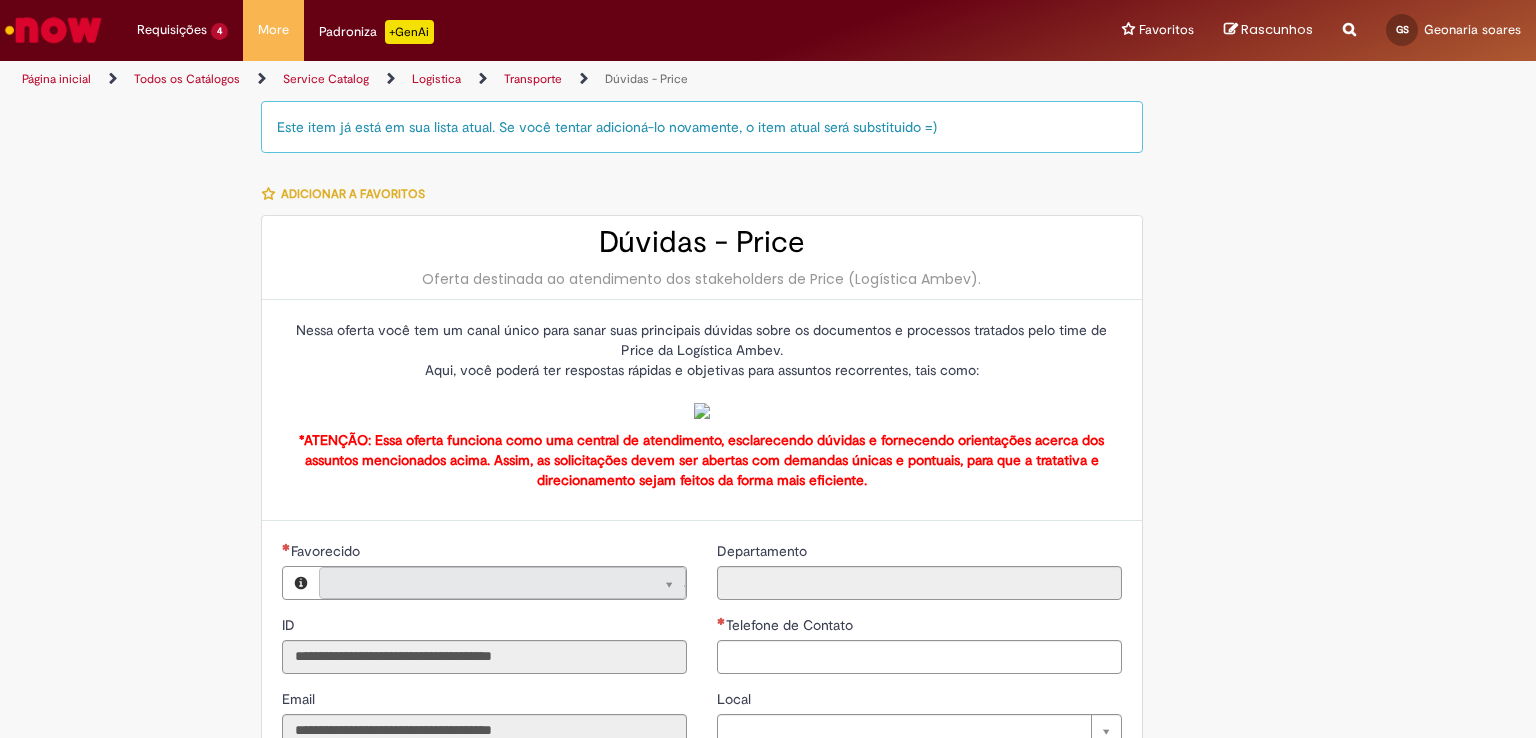 type on "**********" 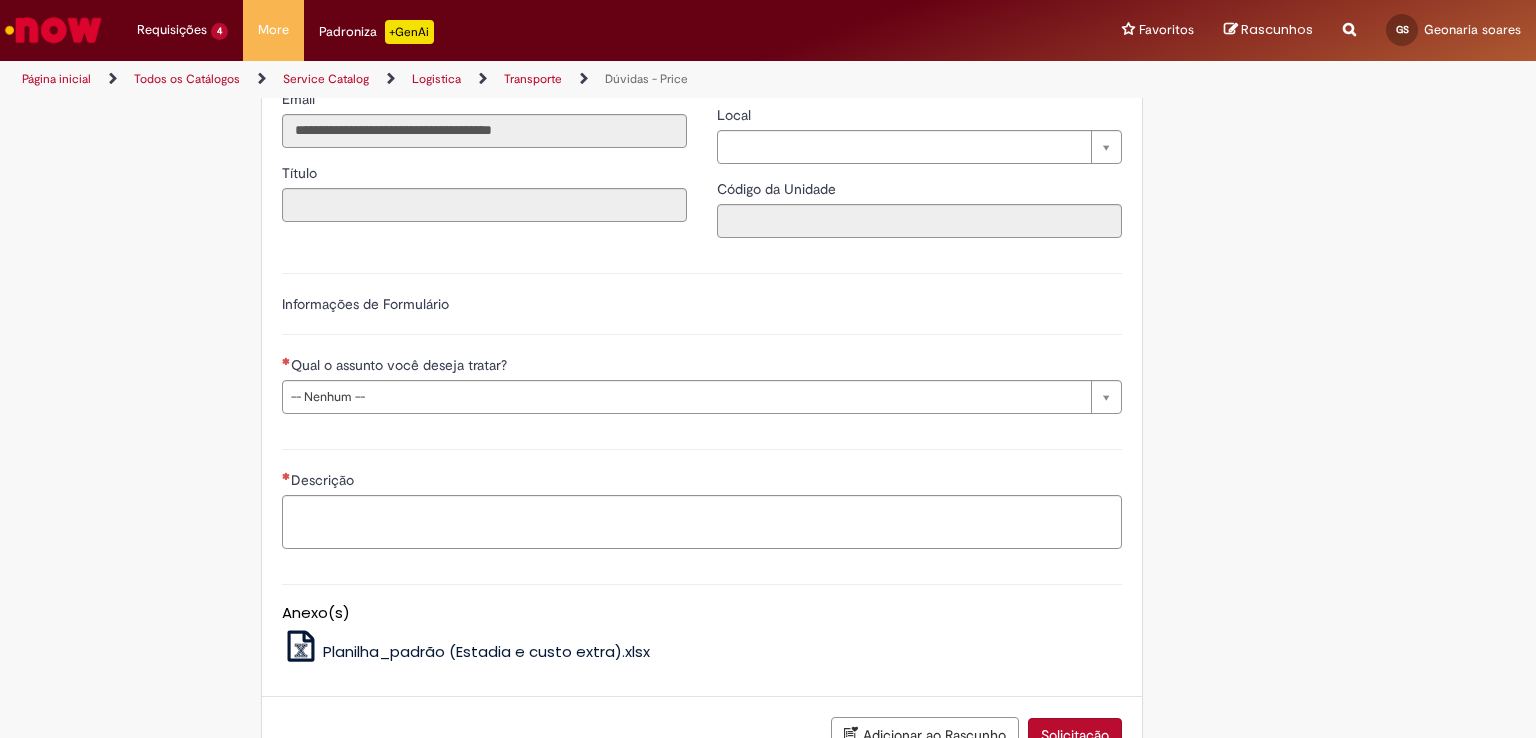 scroll, scrollTop: 700, scrollLeft: 0, axis: vertical 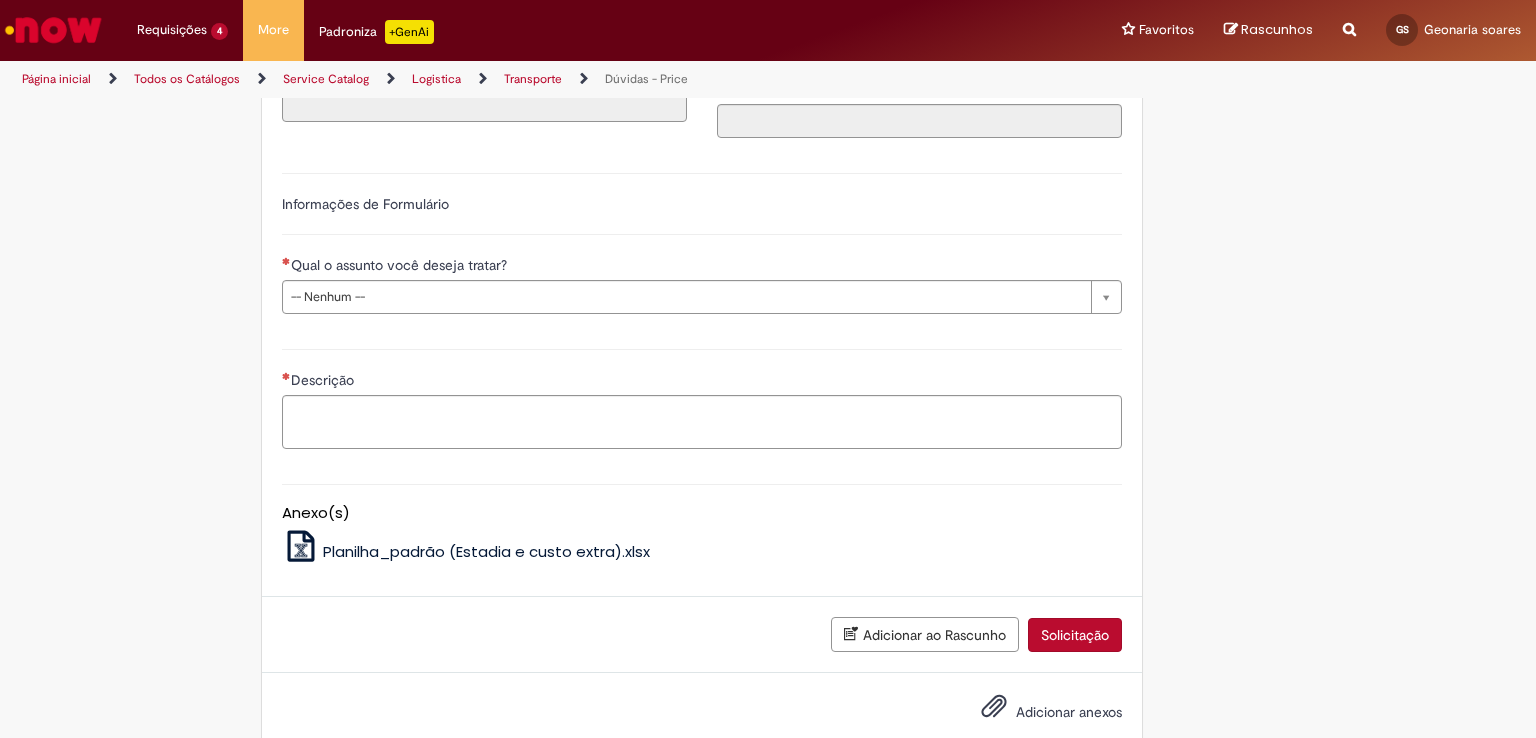 click on "Telefone de Contato" at bounding box center [919, -43] 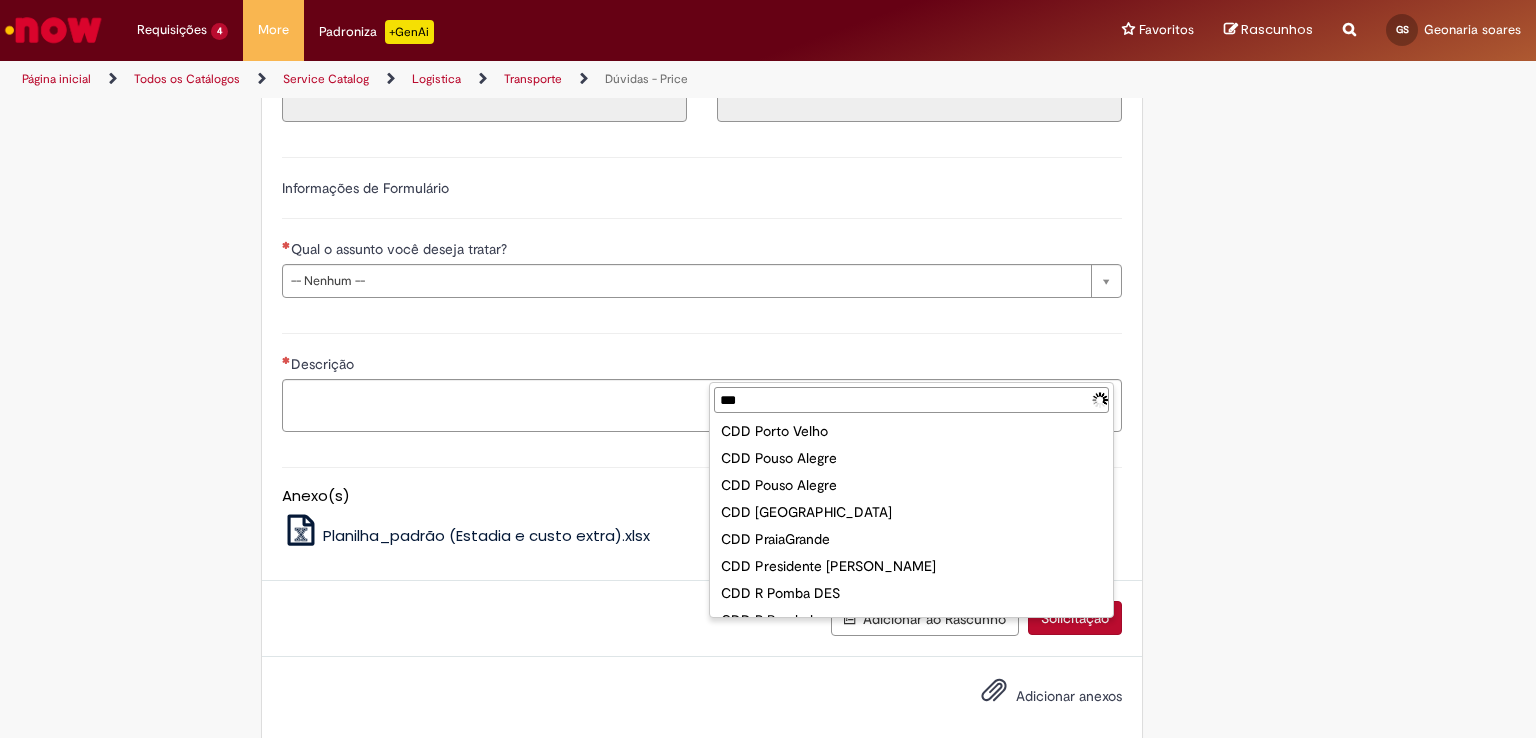 scroll, scrollTop: 0, scrollLeft: 0, axis: both 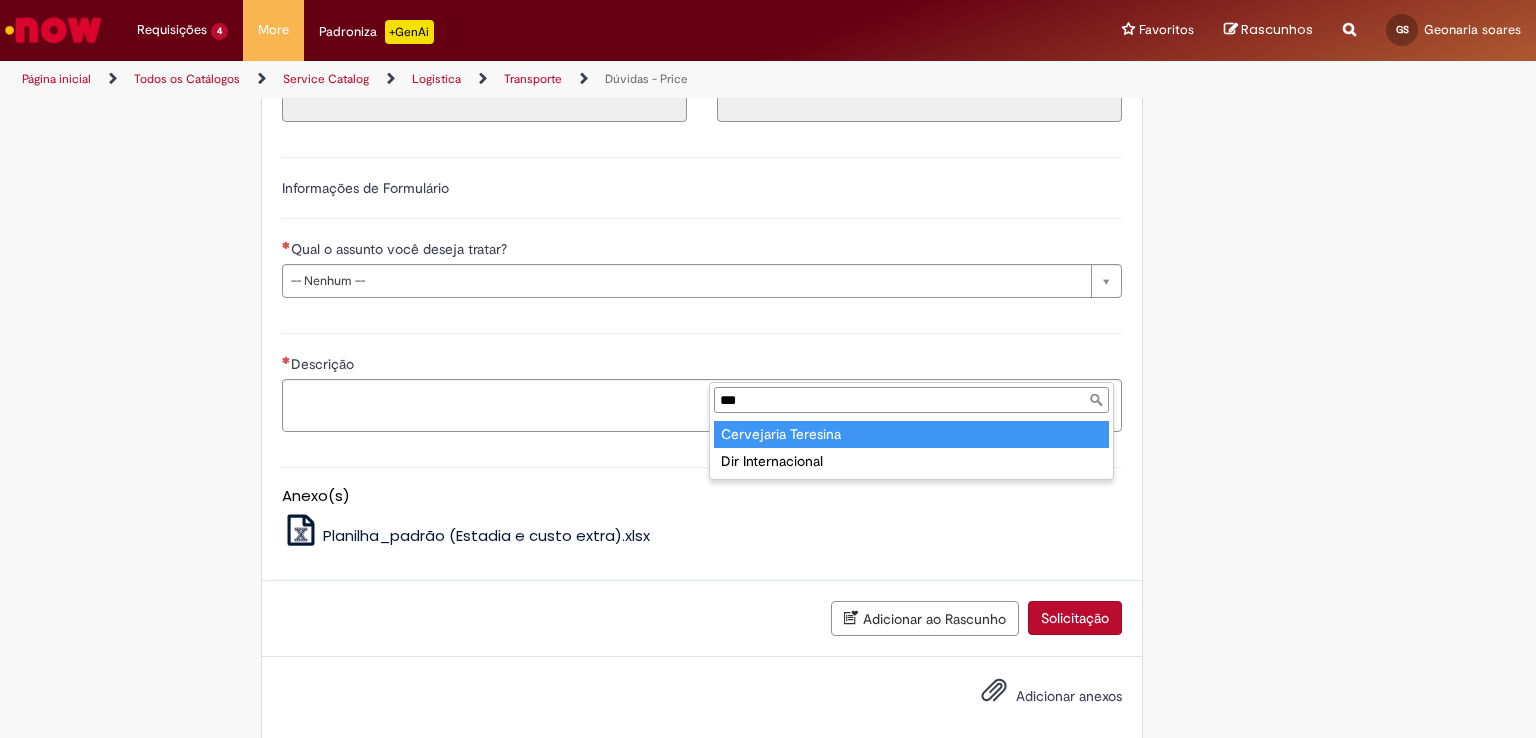 type on "***" 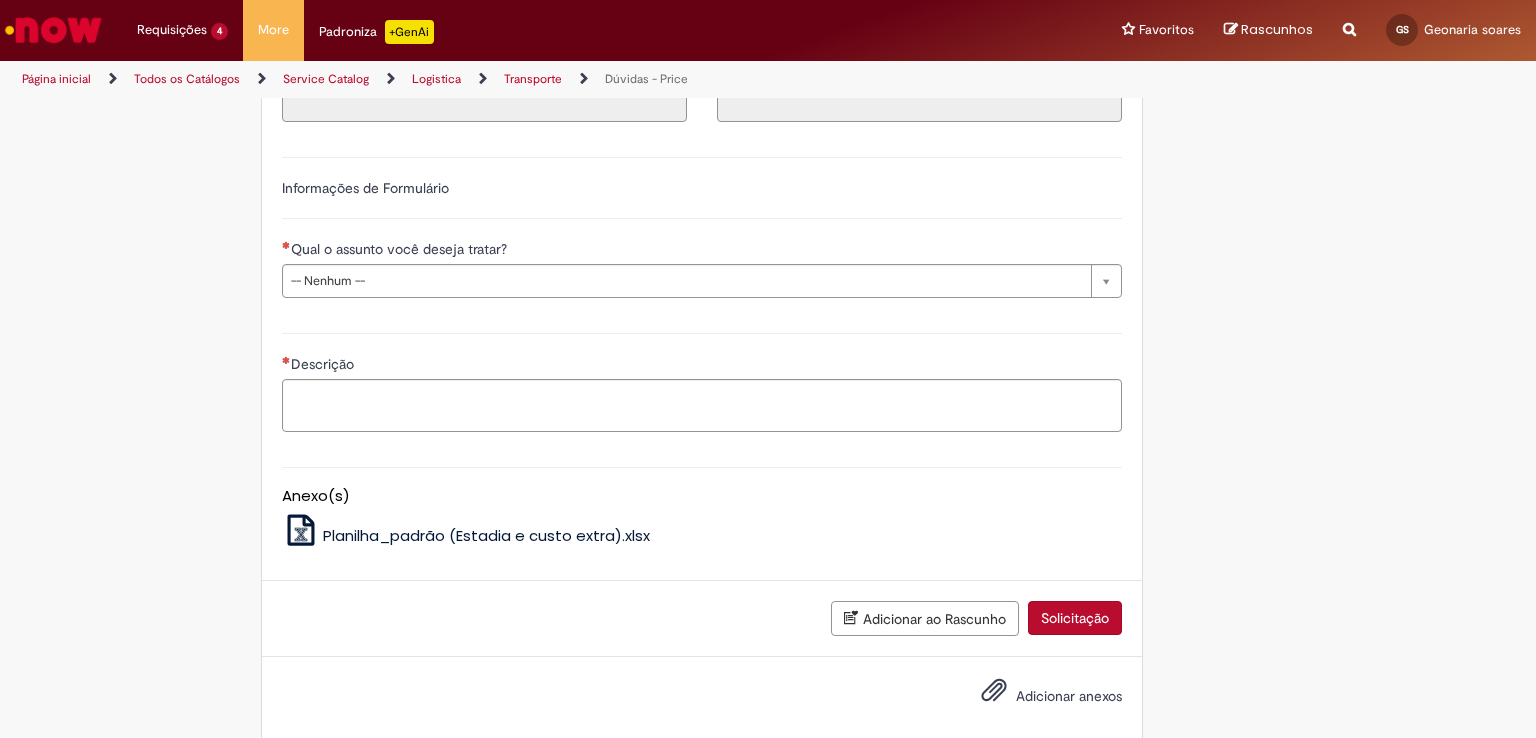 type on "****" 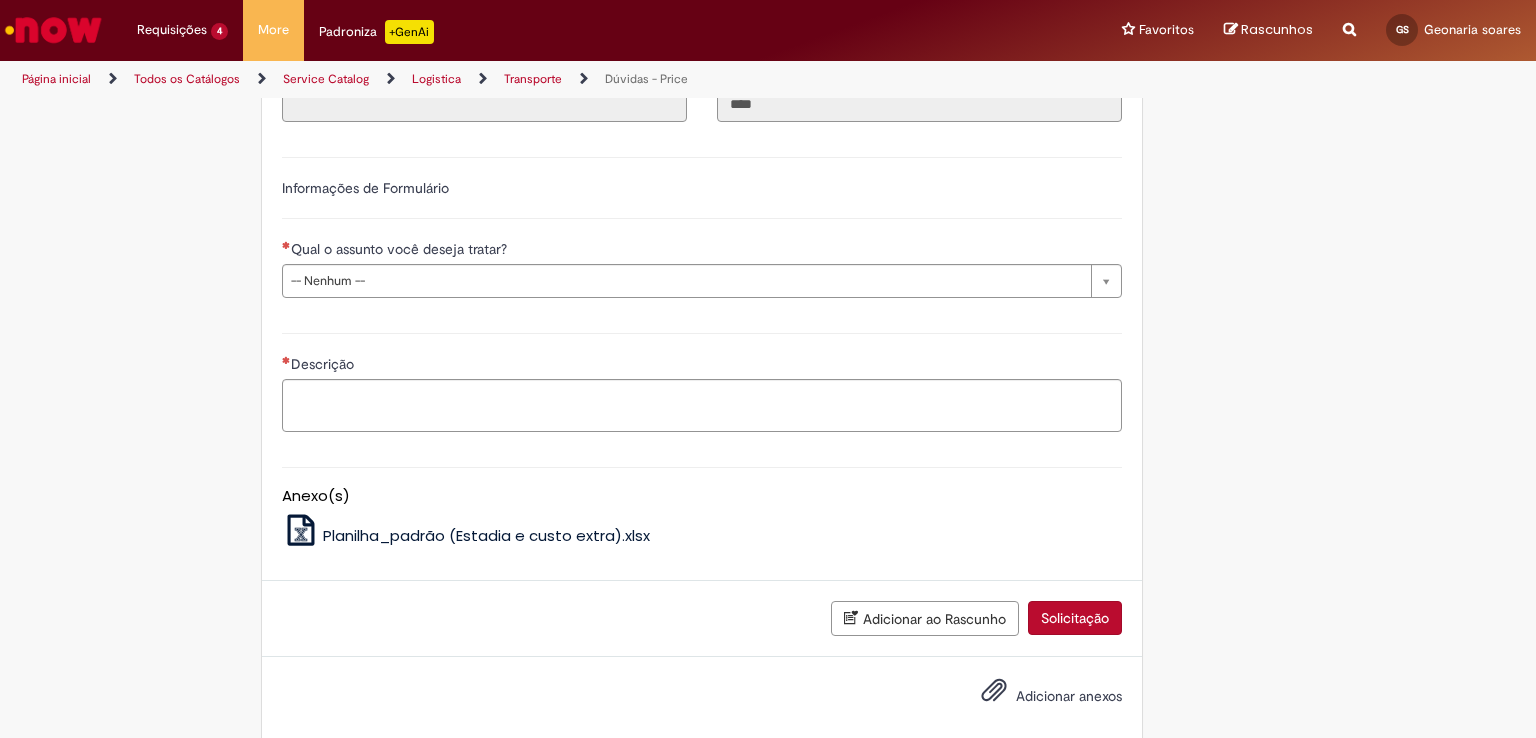 click on "**********" at bounding box center (702, 225) 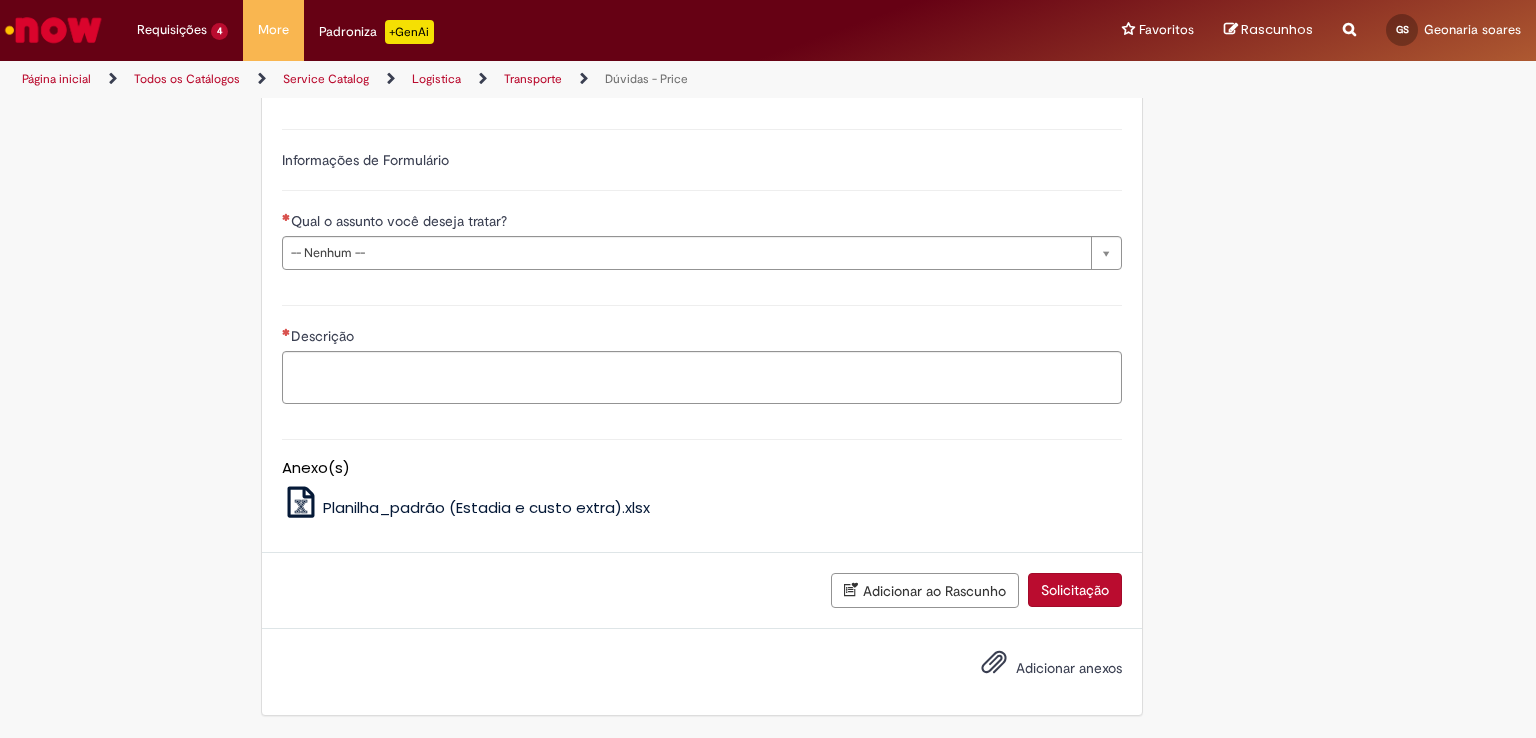 scroll, scrollTop: 1000, scrollLeft: 0, axis: vertical 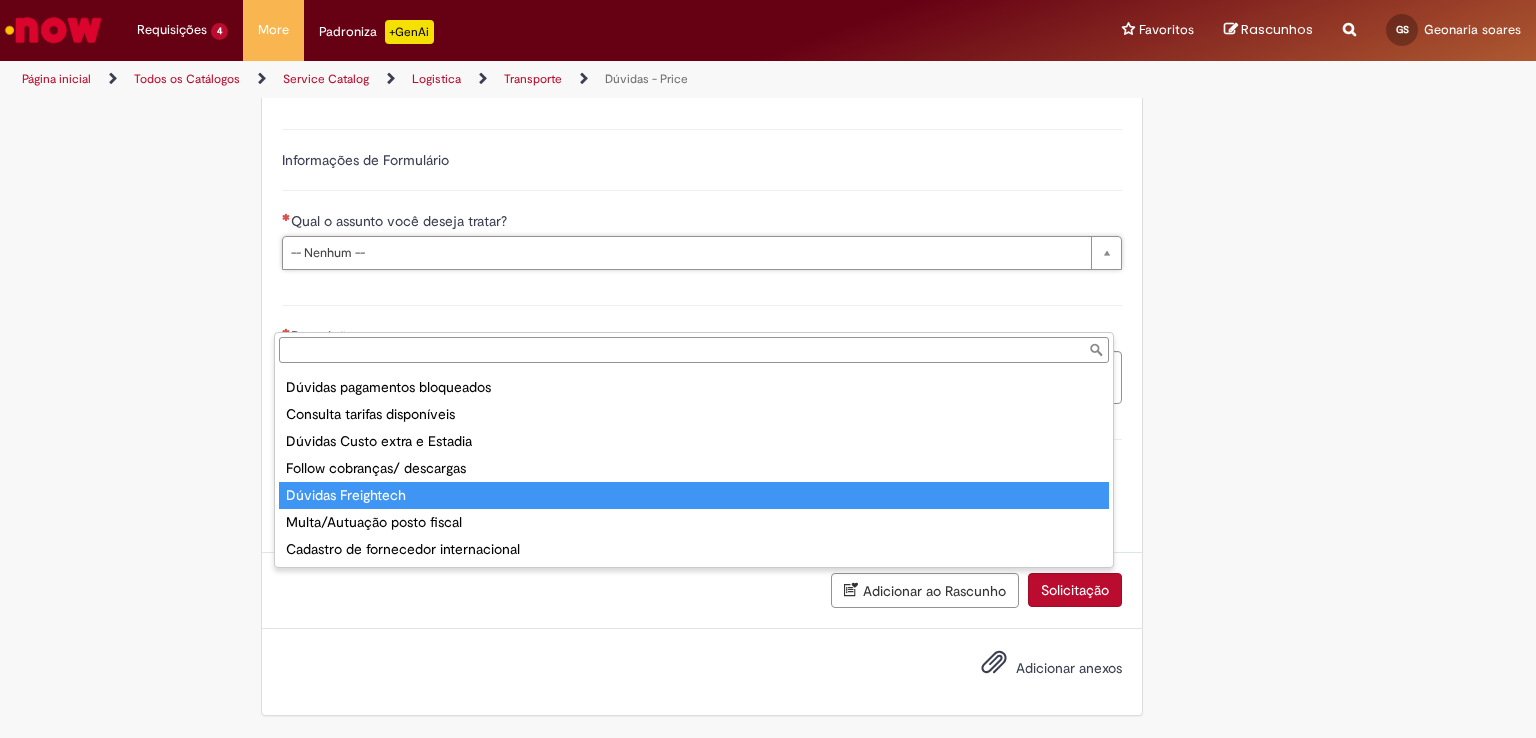 type on "**********" 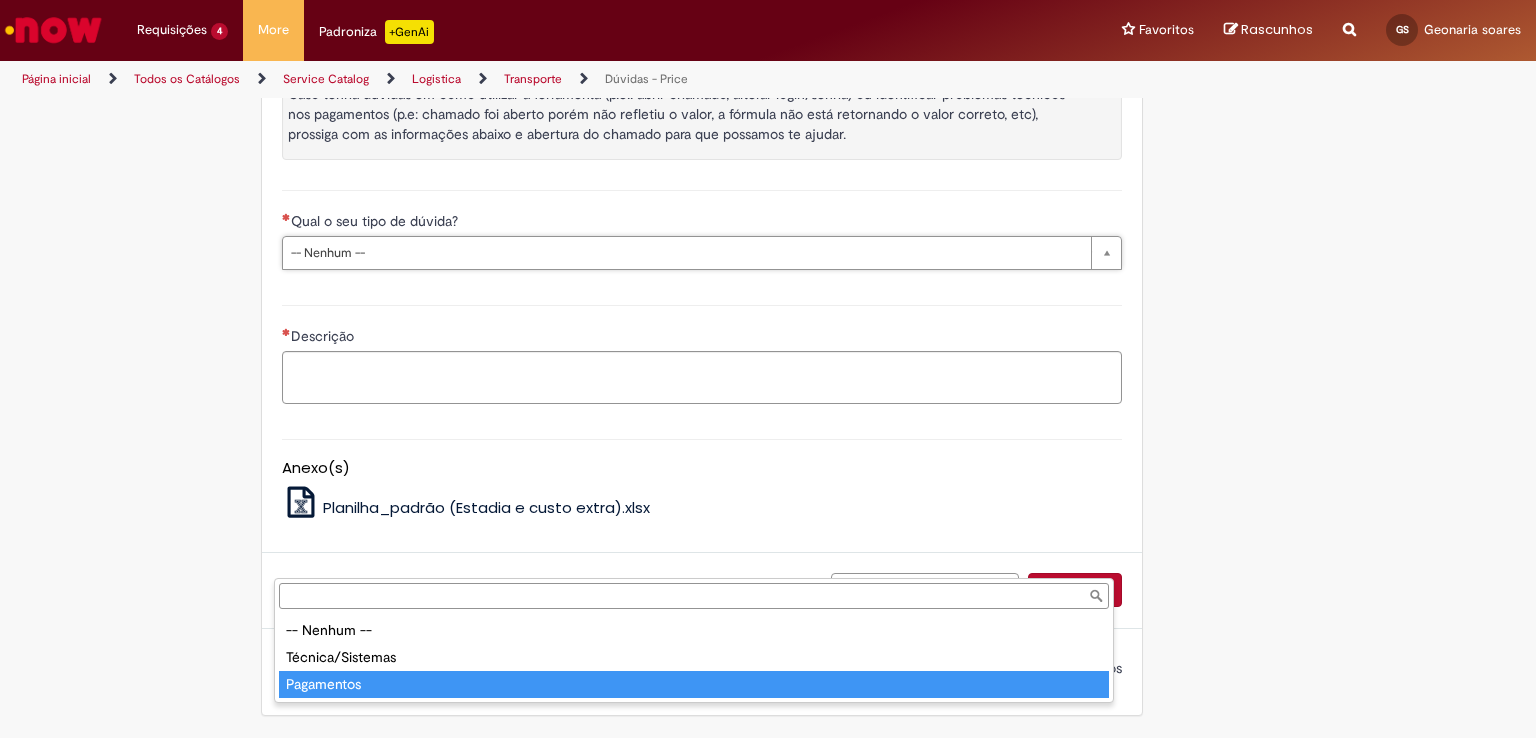type on "**********" 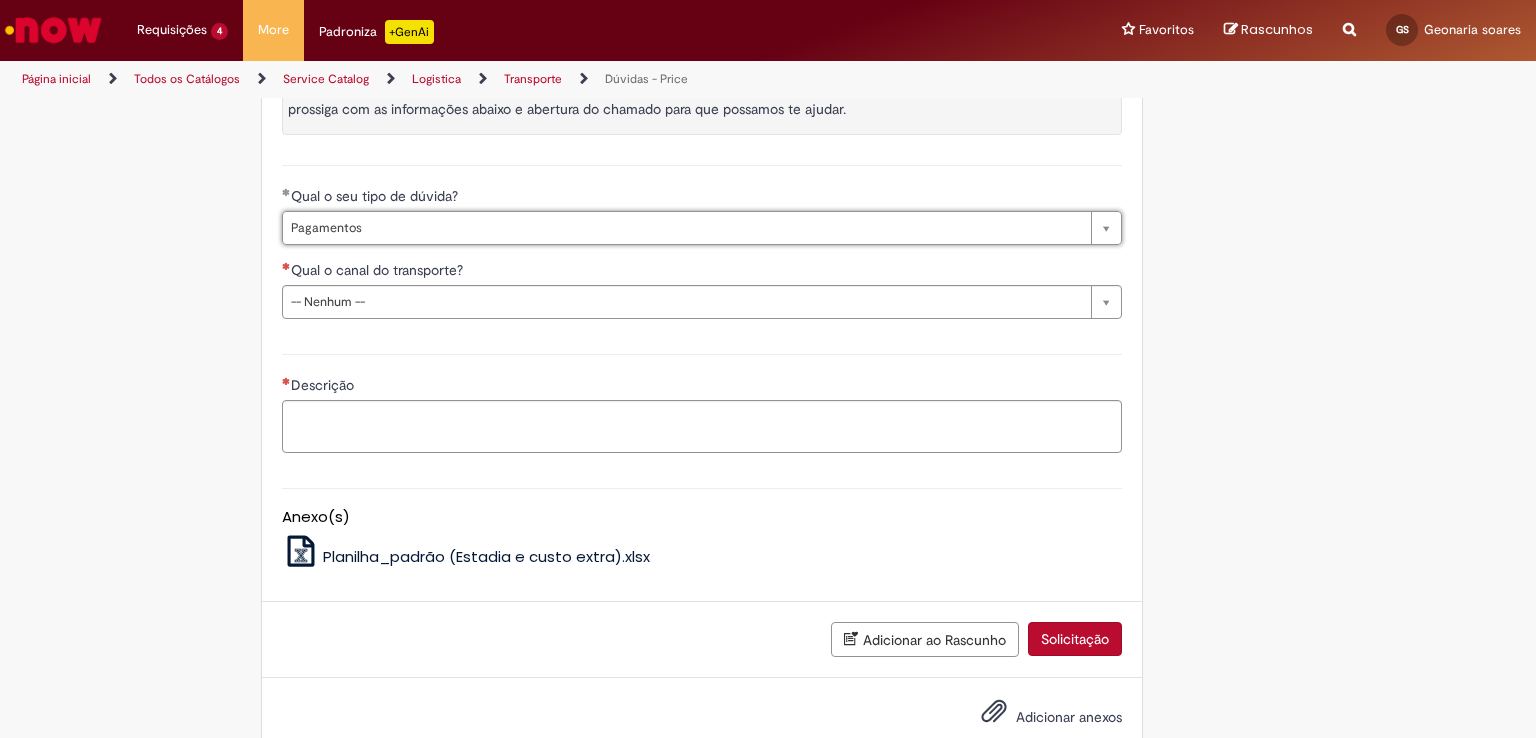 scroll, scrollTop: 1300, scrollLeft: 0, axis: vertical 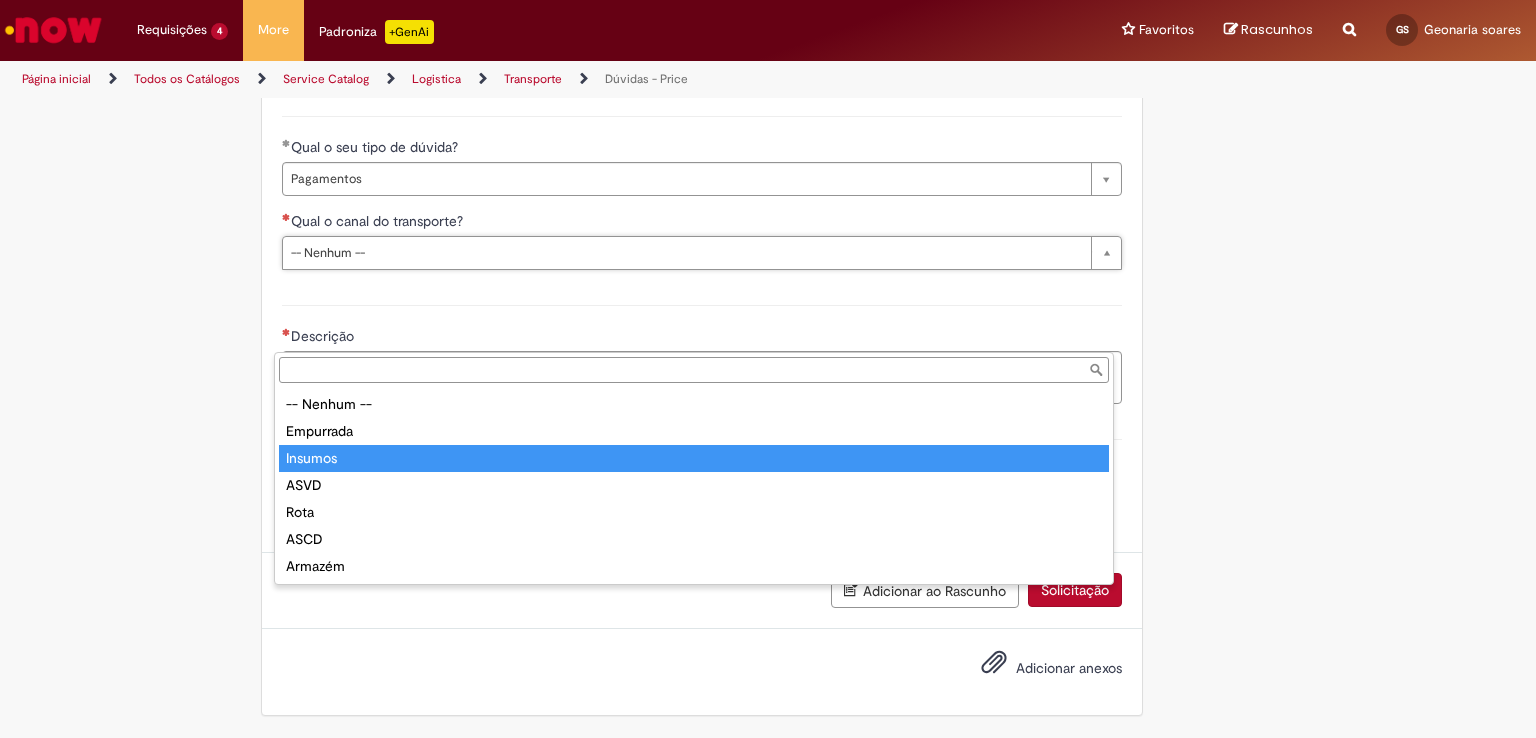type on "*******" 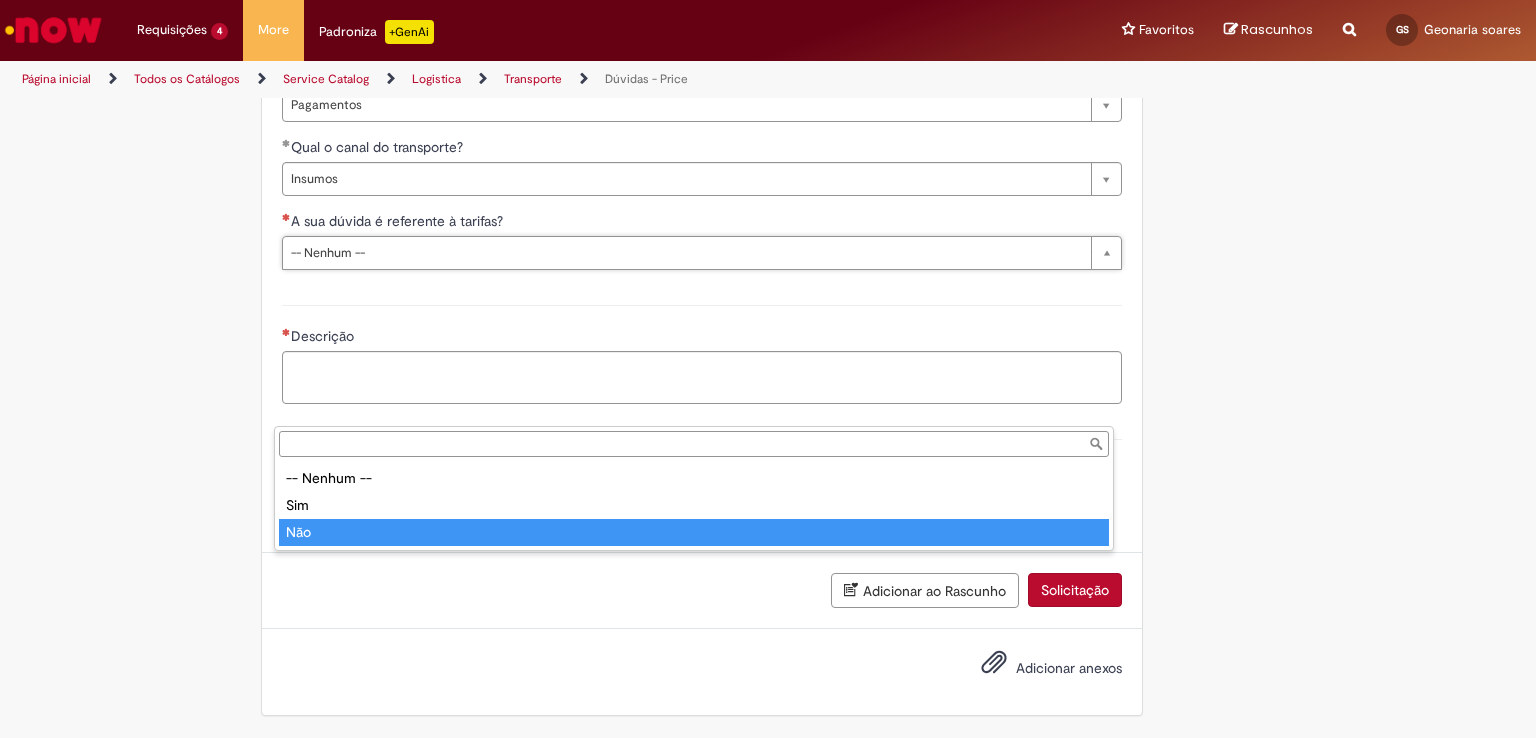 type on "***" 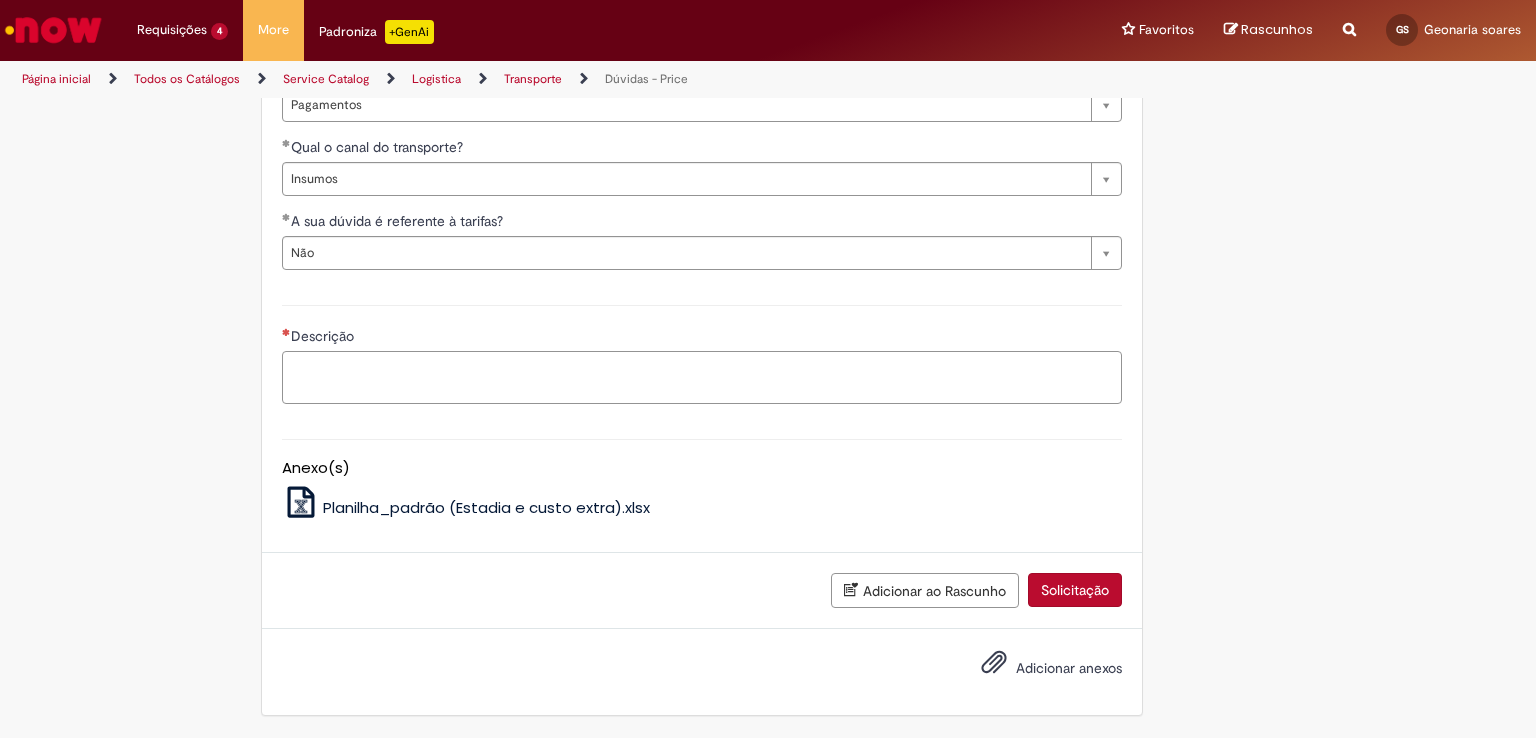 click on "Descrição" at bounding box center (702, 378) 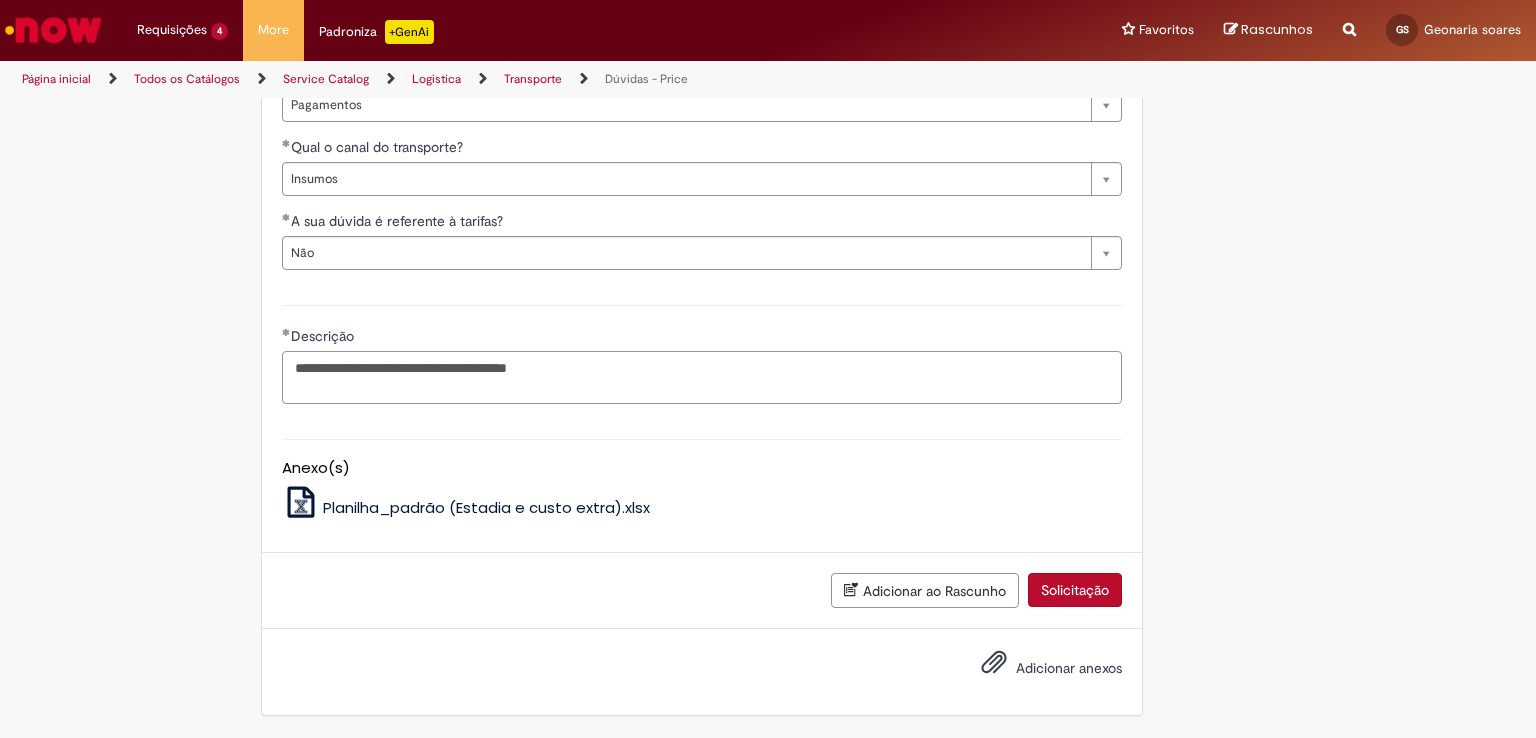 click on "**********" at bounding box center [702, 378] 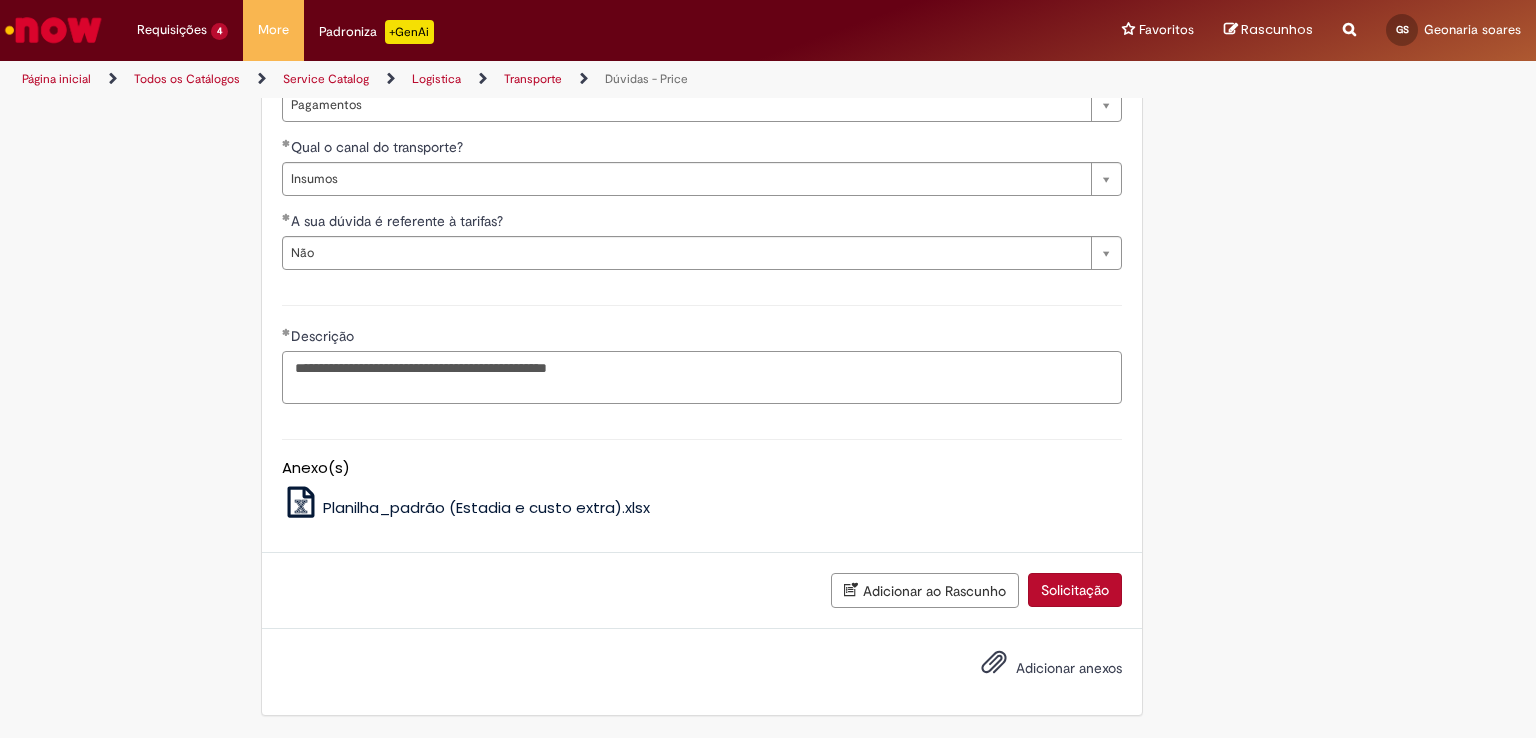 scroll, scrollTop: 1459, scrollLeft: 0, axis: vertical 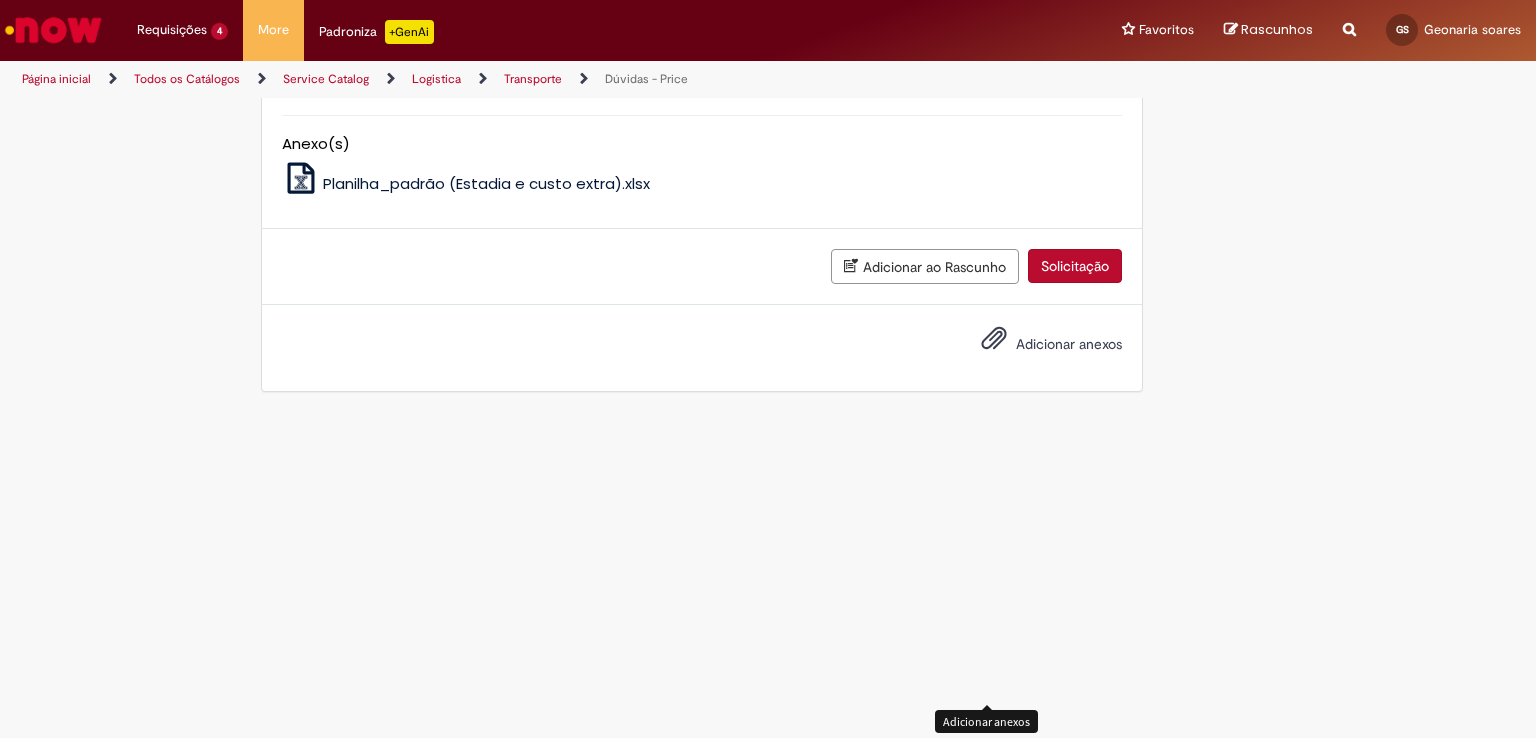 type on "**********" 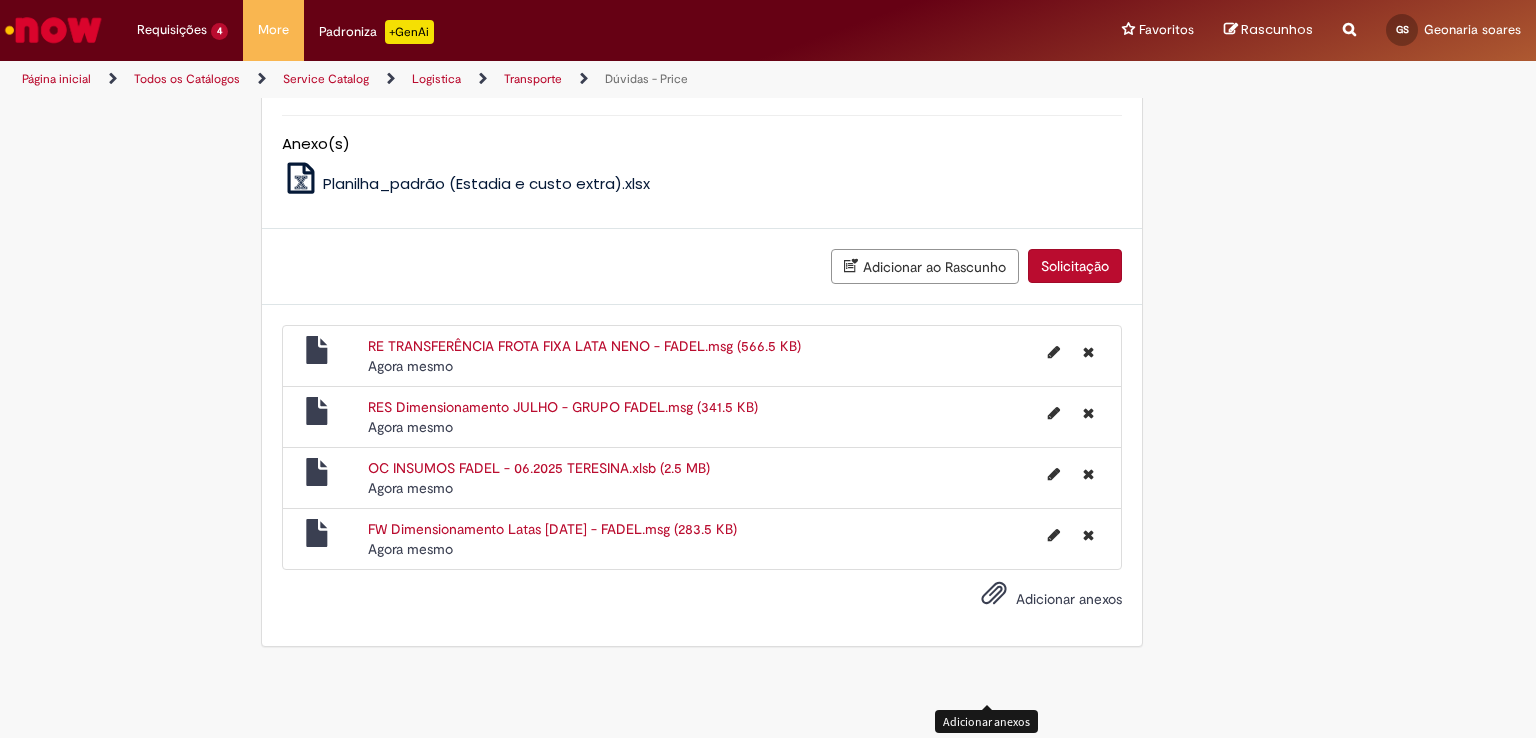 scroll, scrollTop: 1712, scrollLeft: 0, axis: vertical 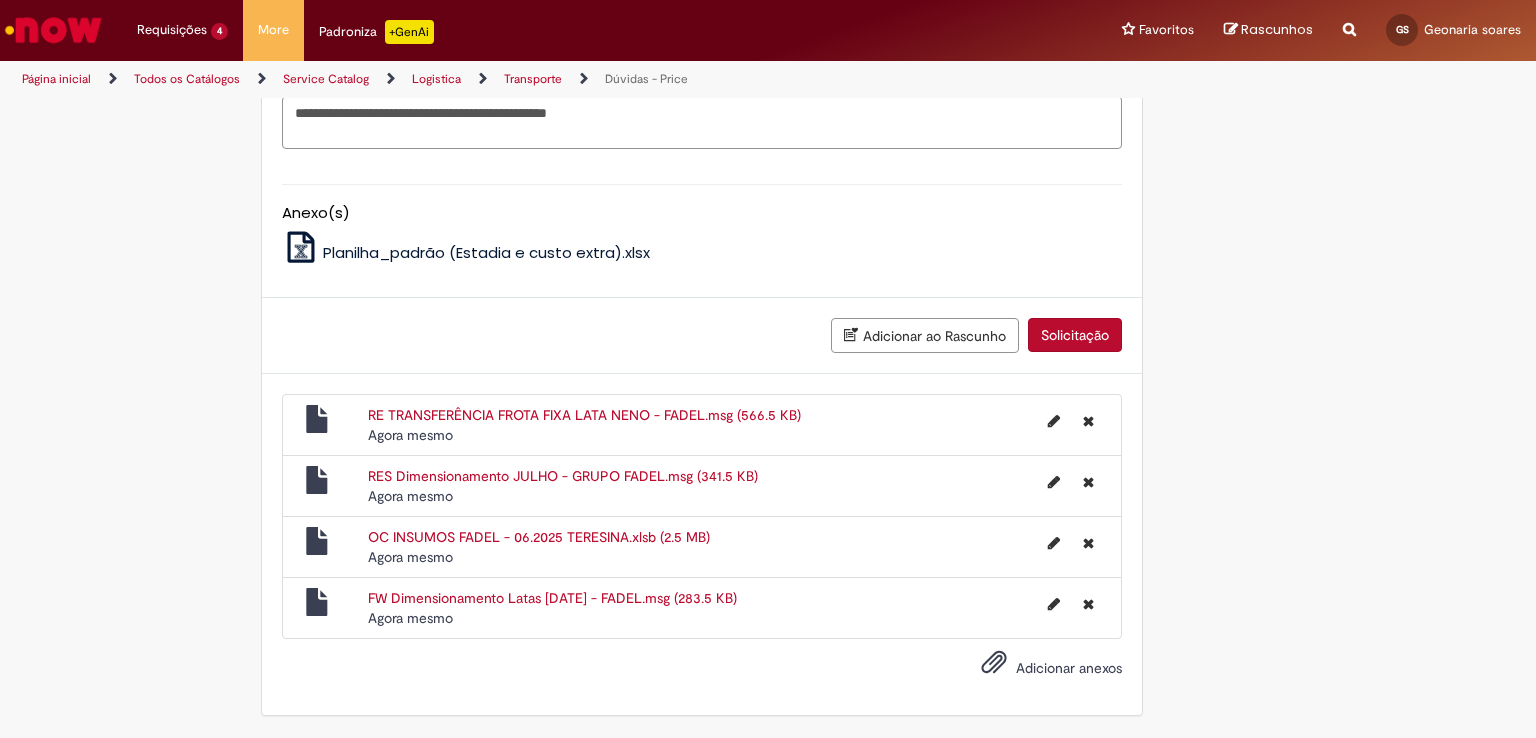 click on "Solicitação" at bounding box center [1075, 335] 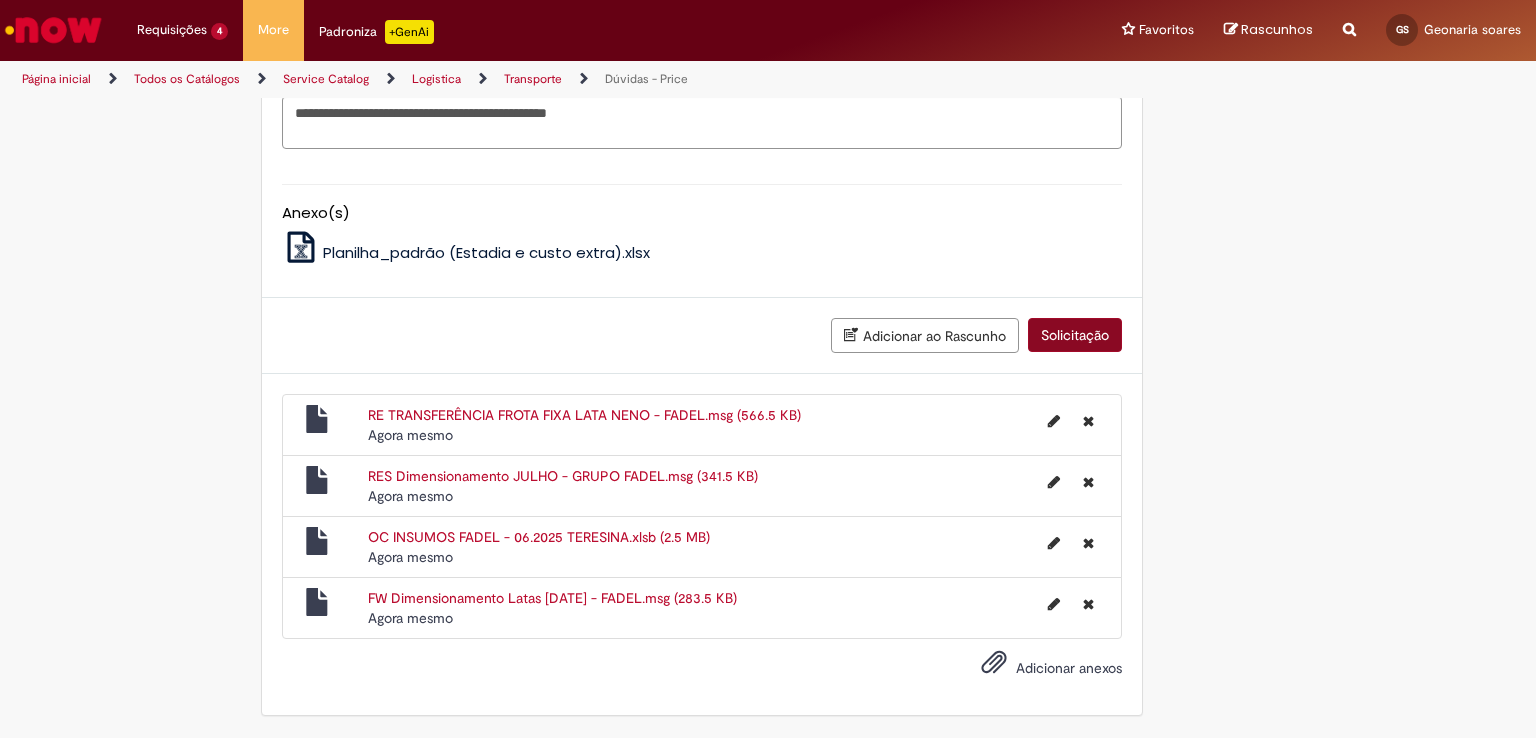 scroll, scrollTop: 1666, scrollLeft: 0, axis: vertical 